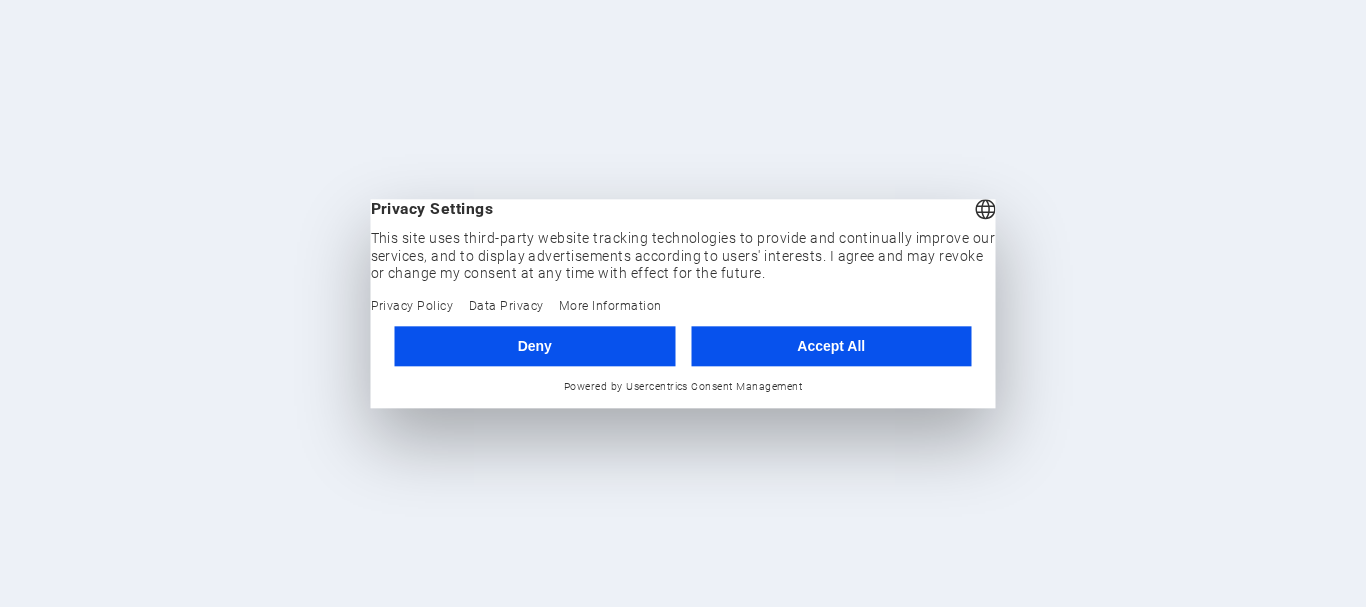 scroll, scrollTop: 0, scrollLeft: 0, axis: both 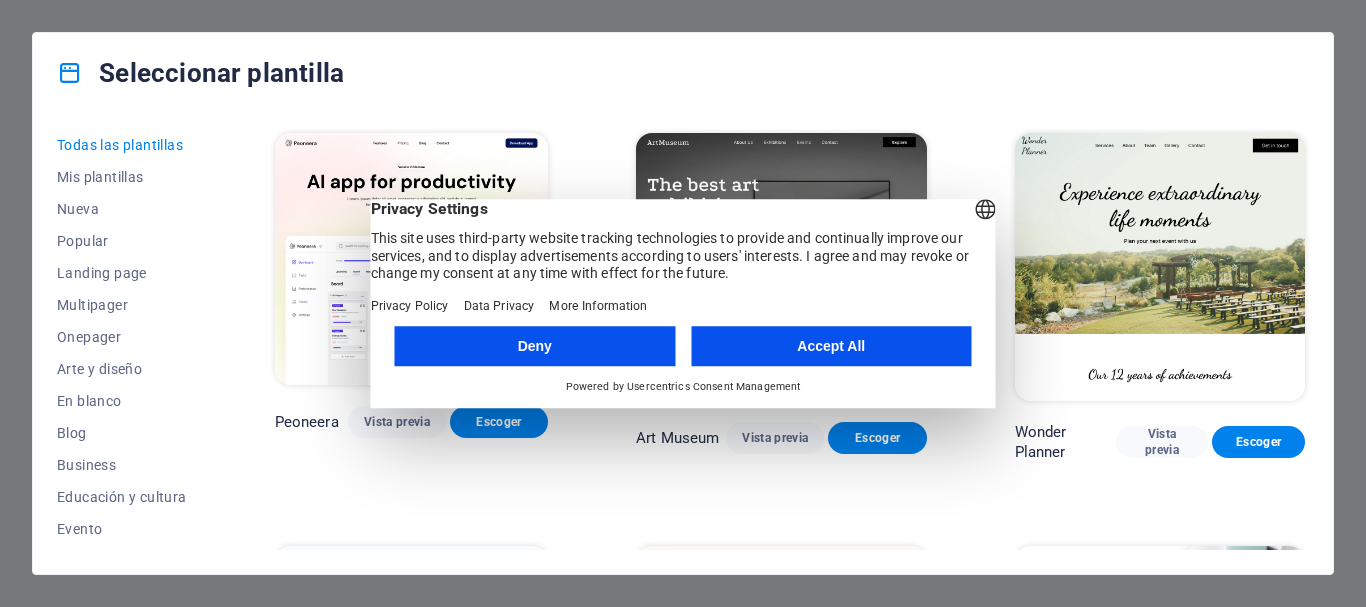 click on "Accept All" at bounding box center (831, 346) 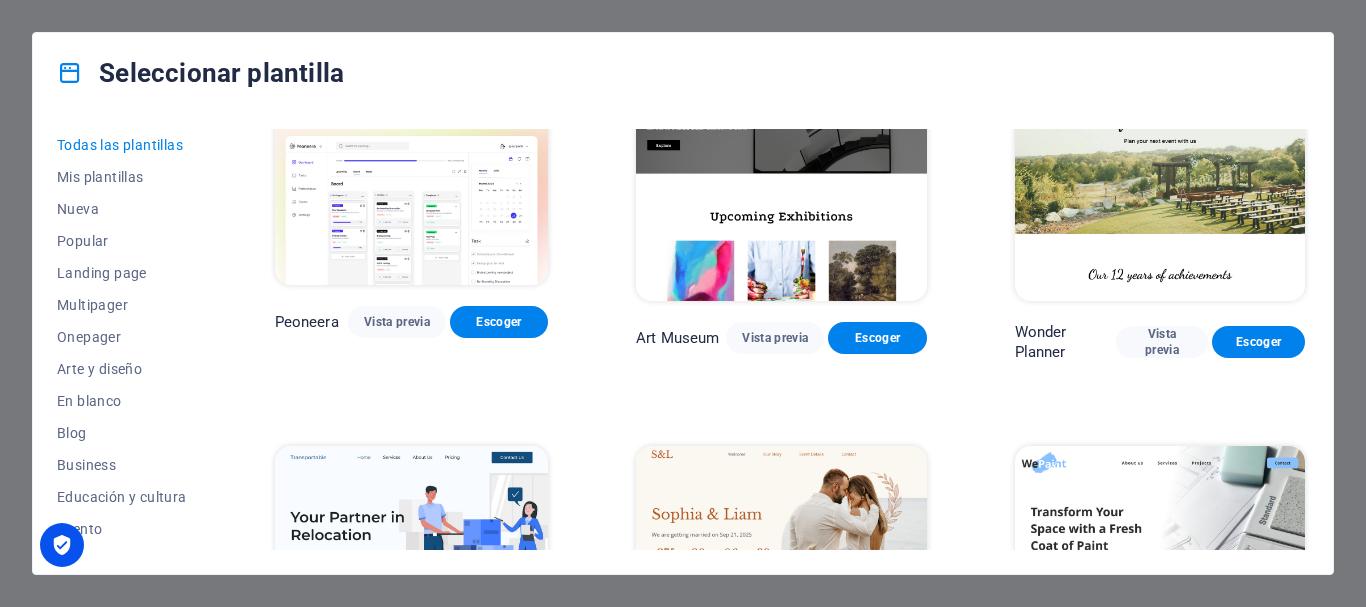 scroll, scrollTop: 0, scrollLeft: 0, axis: both 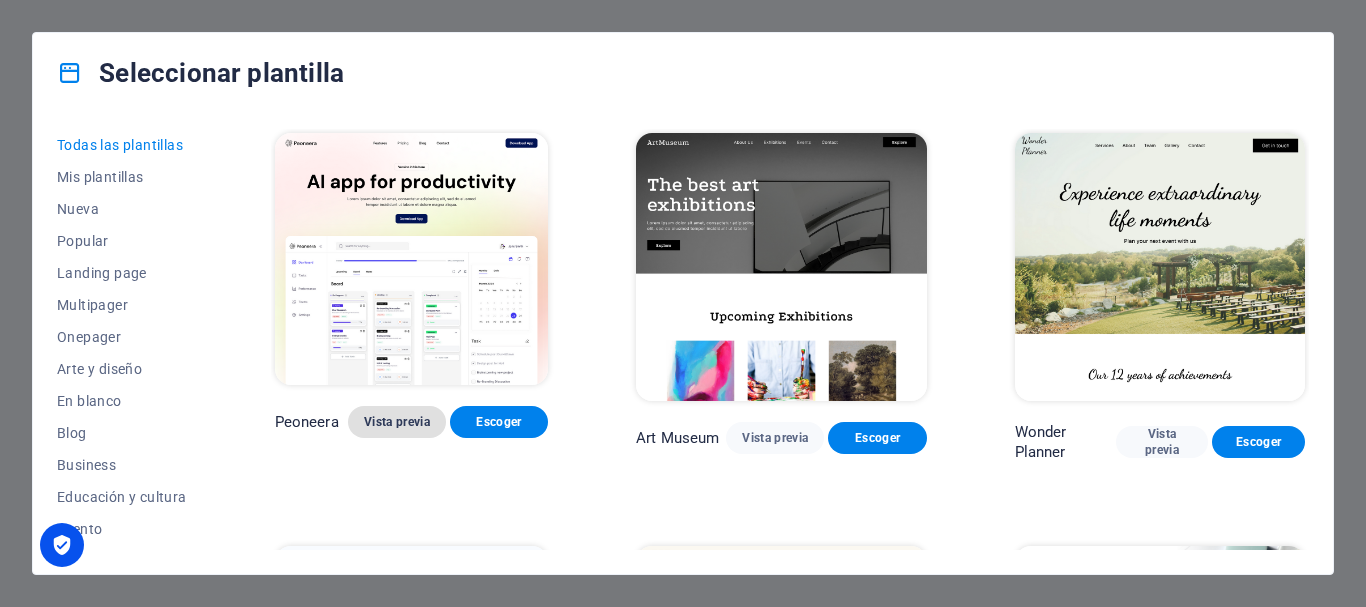 click on "Vista previa" at bounding box center [397, 422] 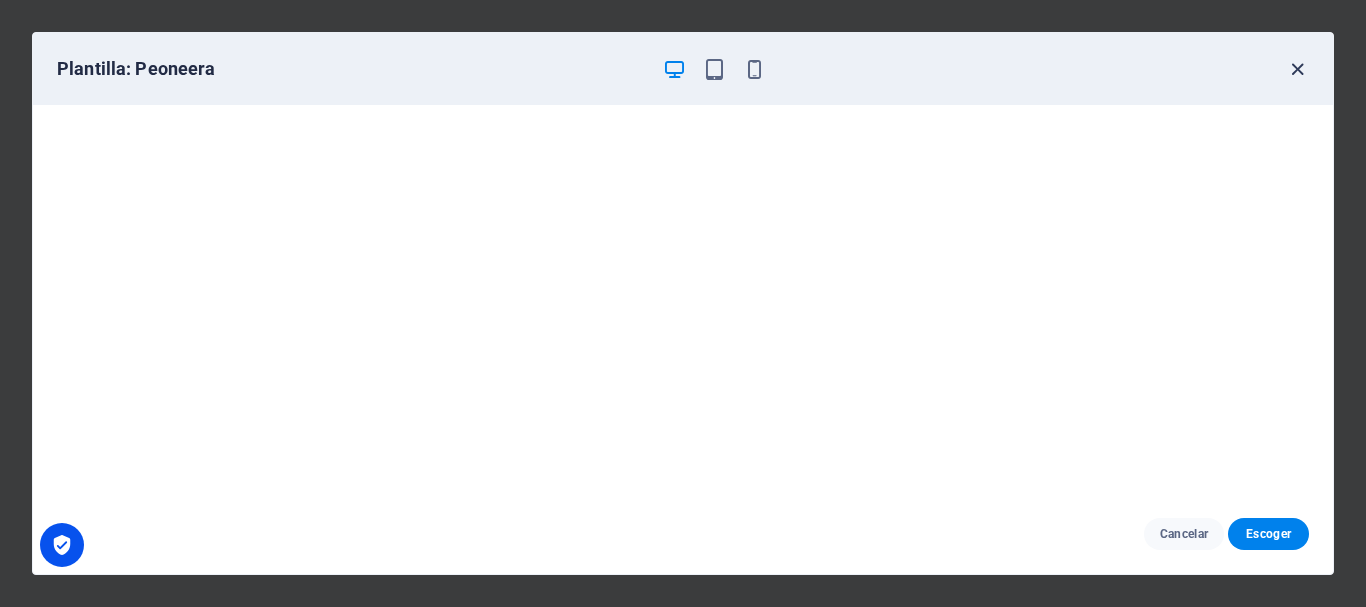 click at bounding box center [1297, 69] 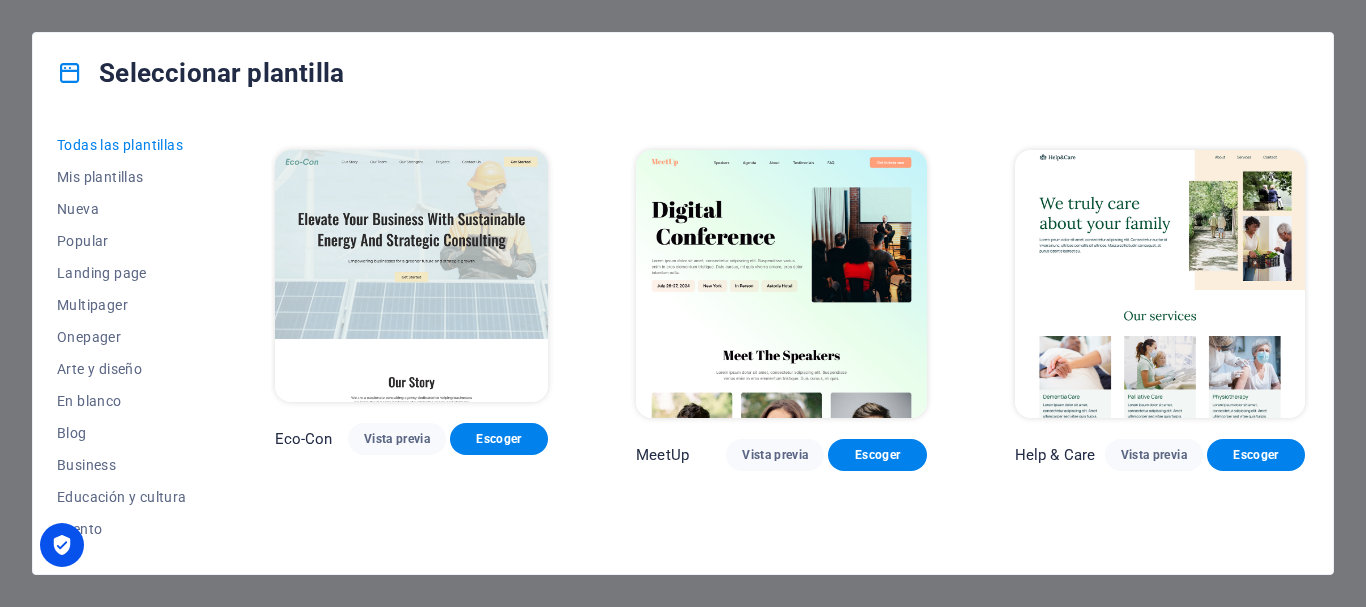 scroll, scrollTop: 500, scrollLeft: 0, axis: vertical 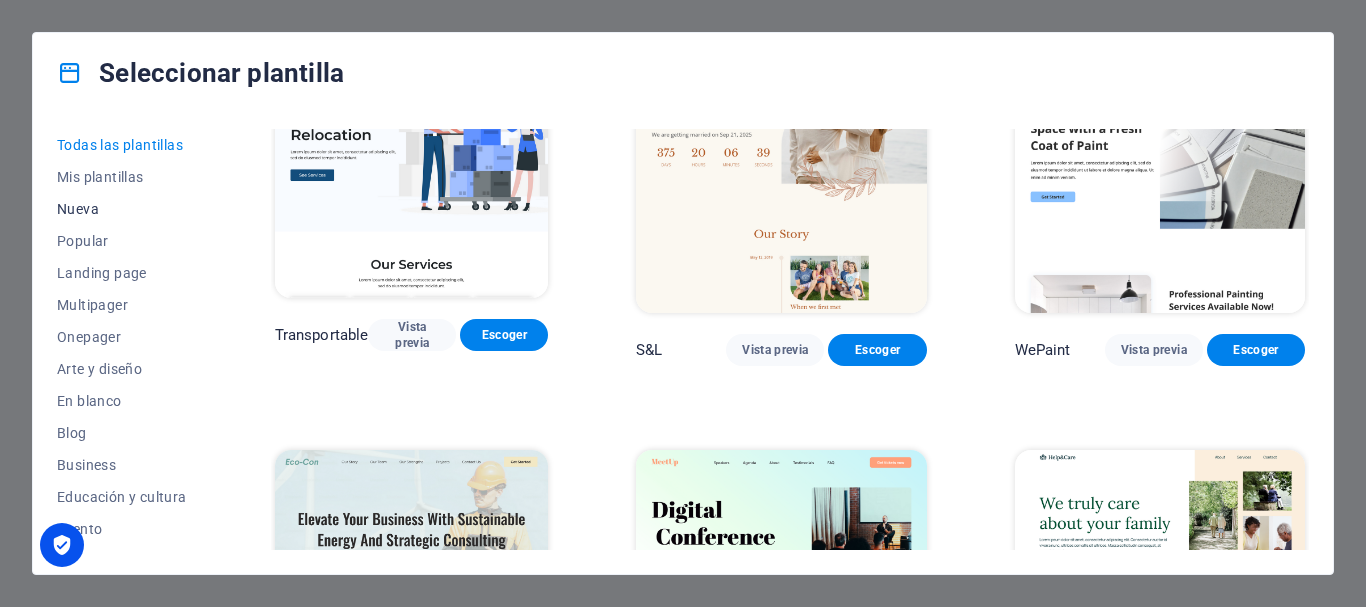 click on "Nueva" at bounding box center (122, 209) 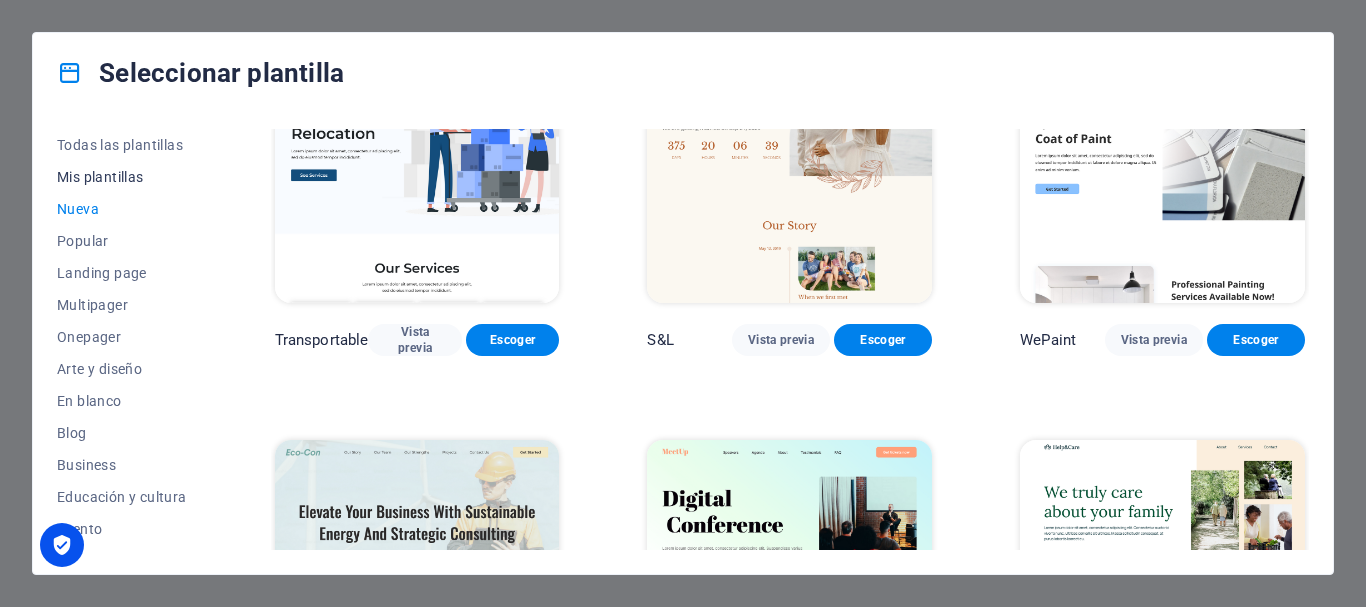 click on "Mis plantillas" at bounding box center (122, 177) 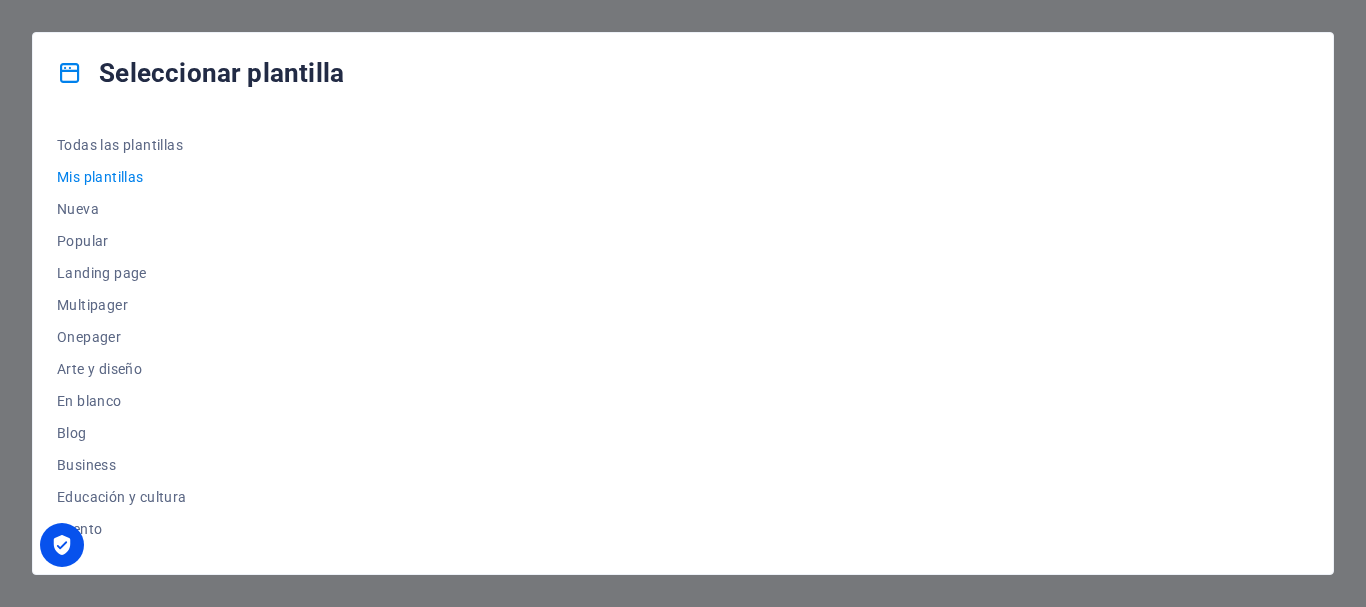 scroll, scrollTop: 0, scrollLeft: 0, axis: both 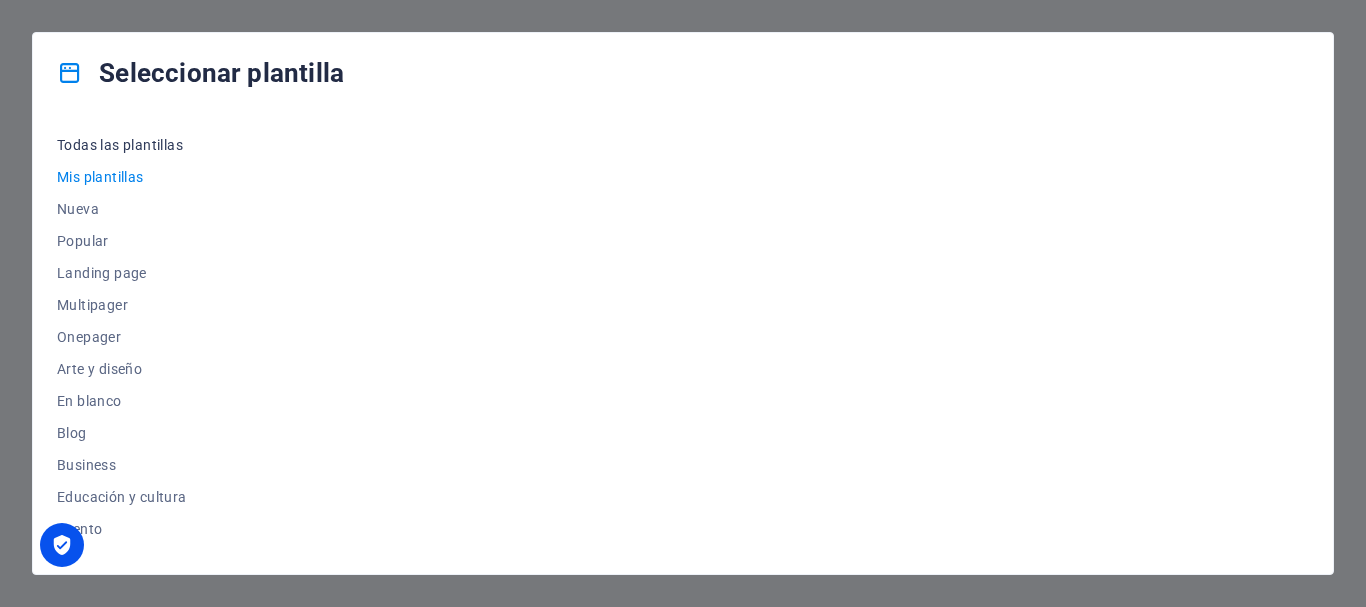 click on "Todas las plantillas" at bounding box center (122, 145) 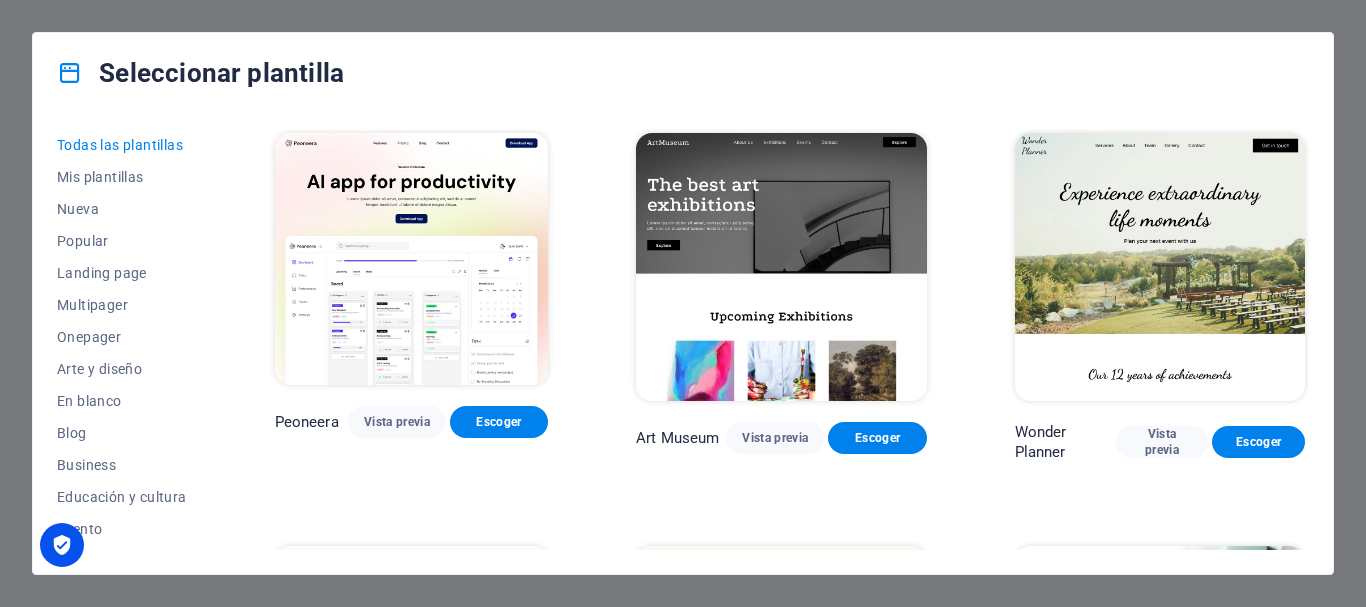click at bounding box center [1160, 267] 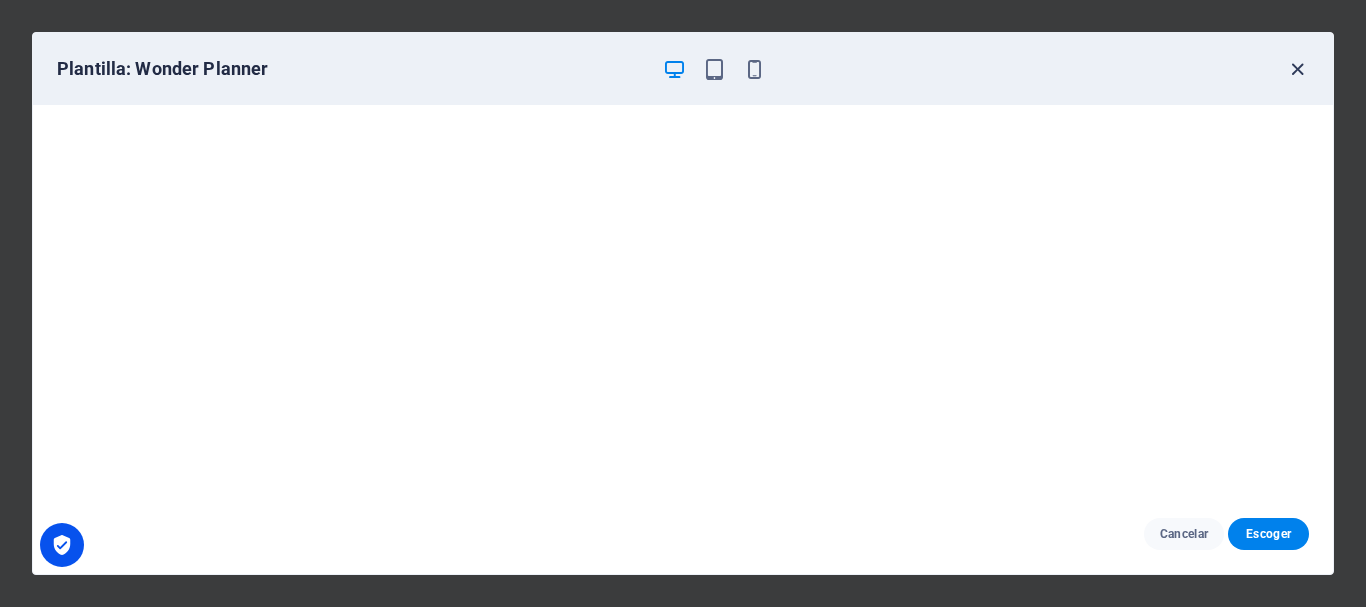 click at bounding box center [1297, 69] 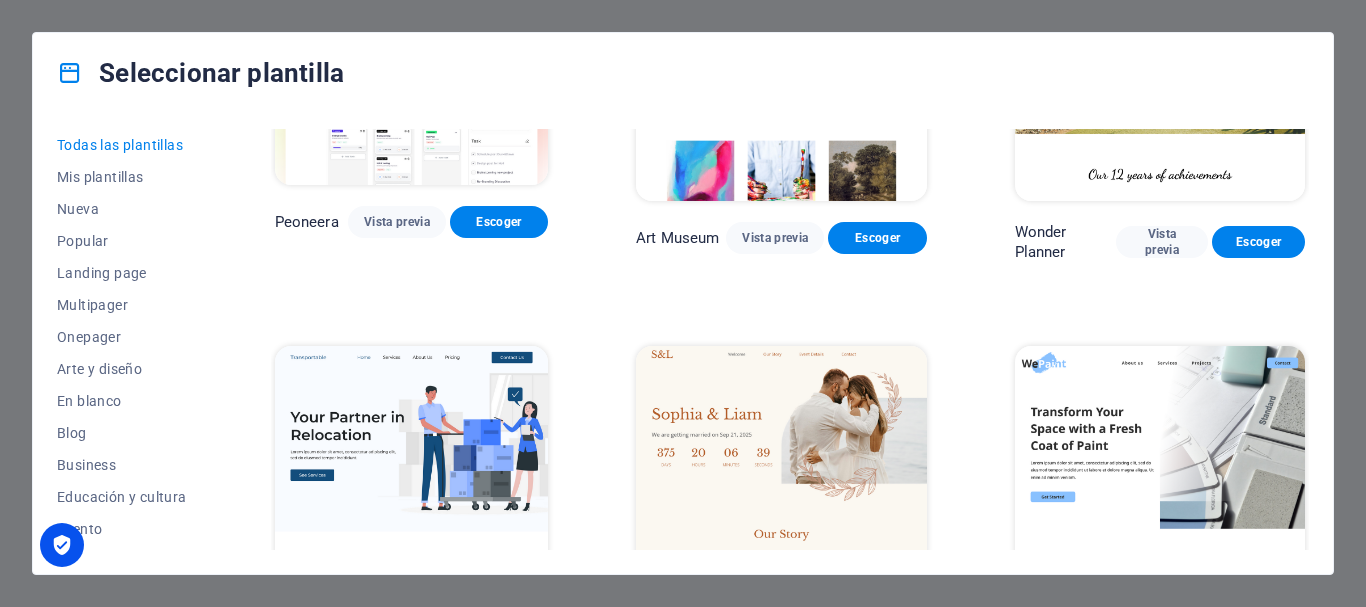 scroll, scrollTop: 600, scrollLeft: 0, axis: vertical 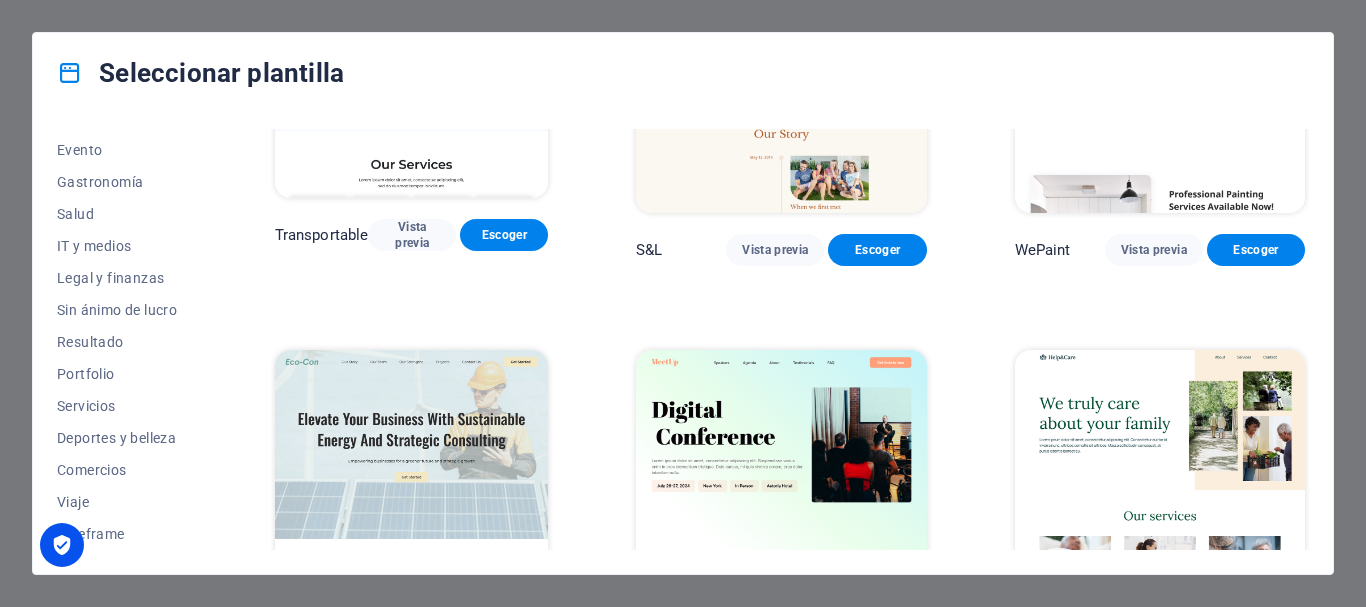 click at bounding box center [62, 545] 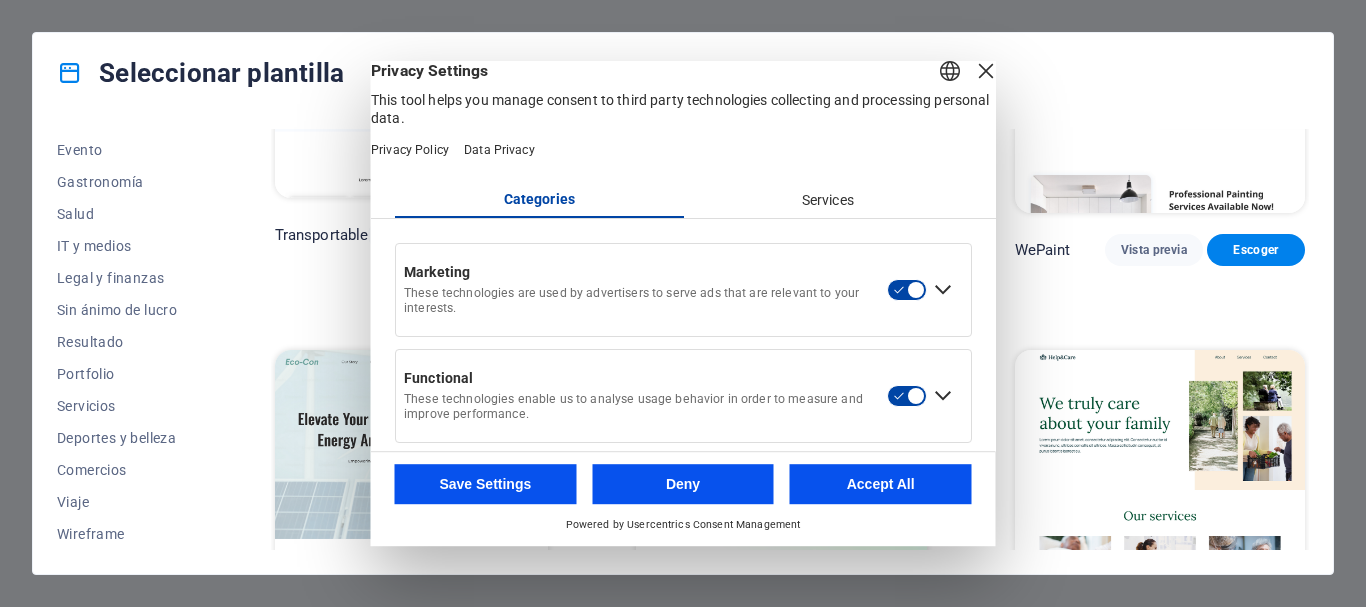 click on "Accept All" at bounding box center (881, 484) 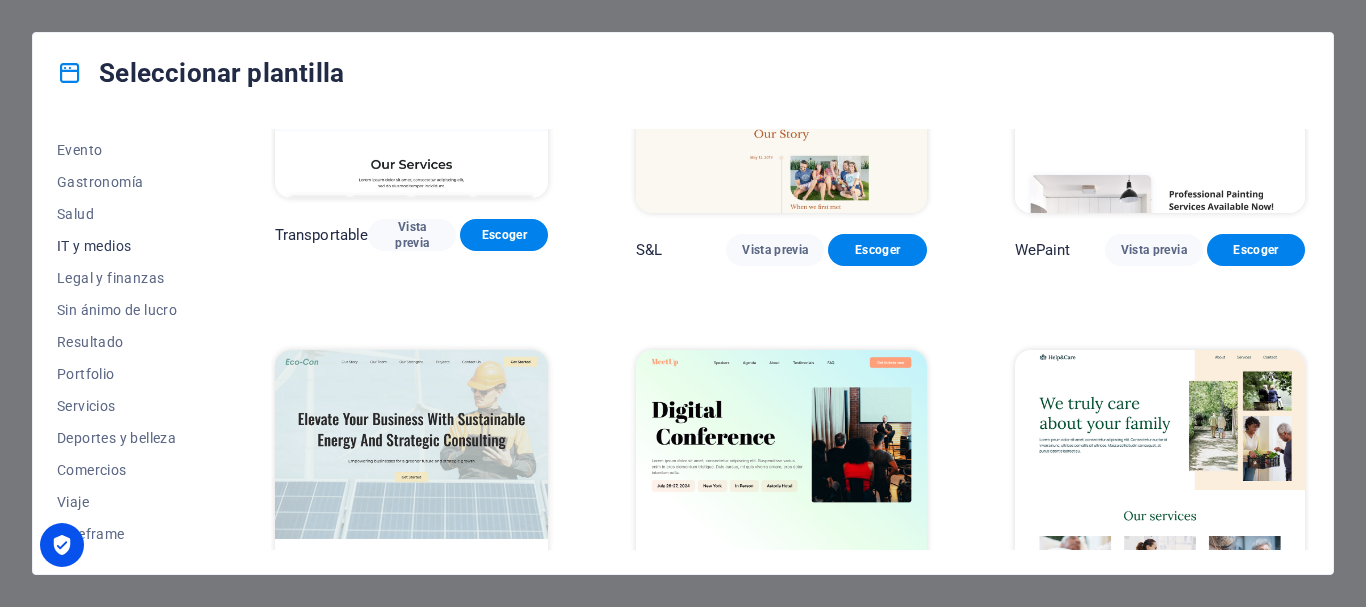 click on "IT y medios" at bounding box center [122, 246] 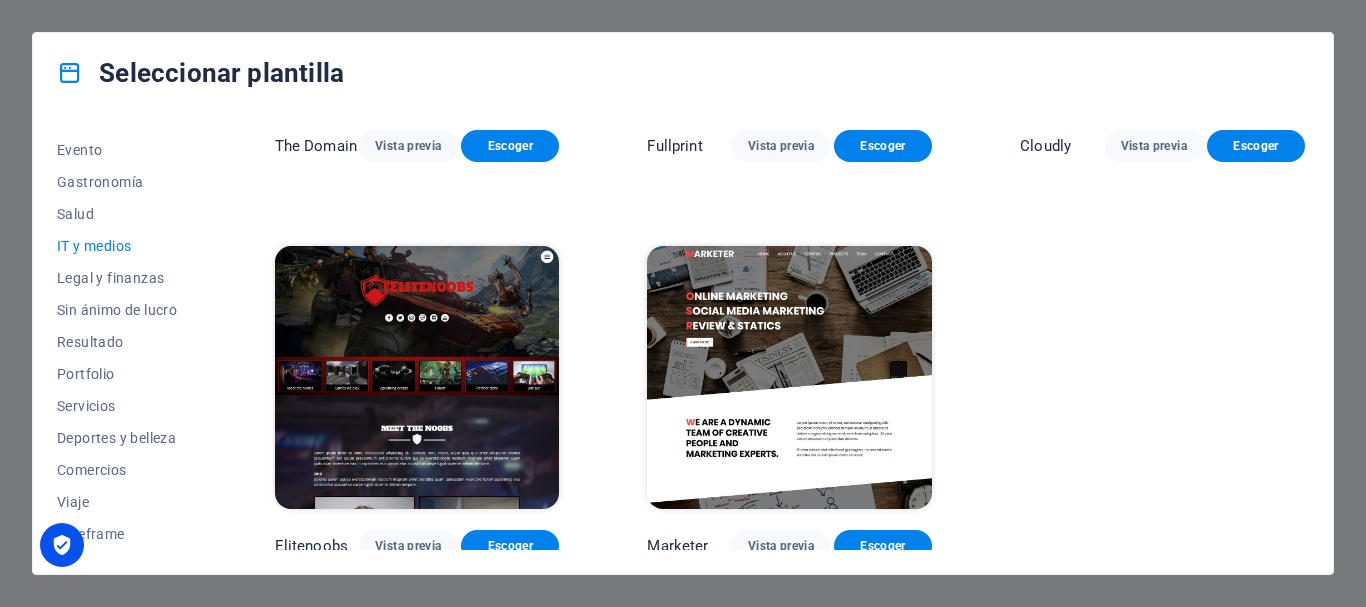 scroll, scrollTop: 1112, scrollLeft: 0, axis: vertical 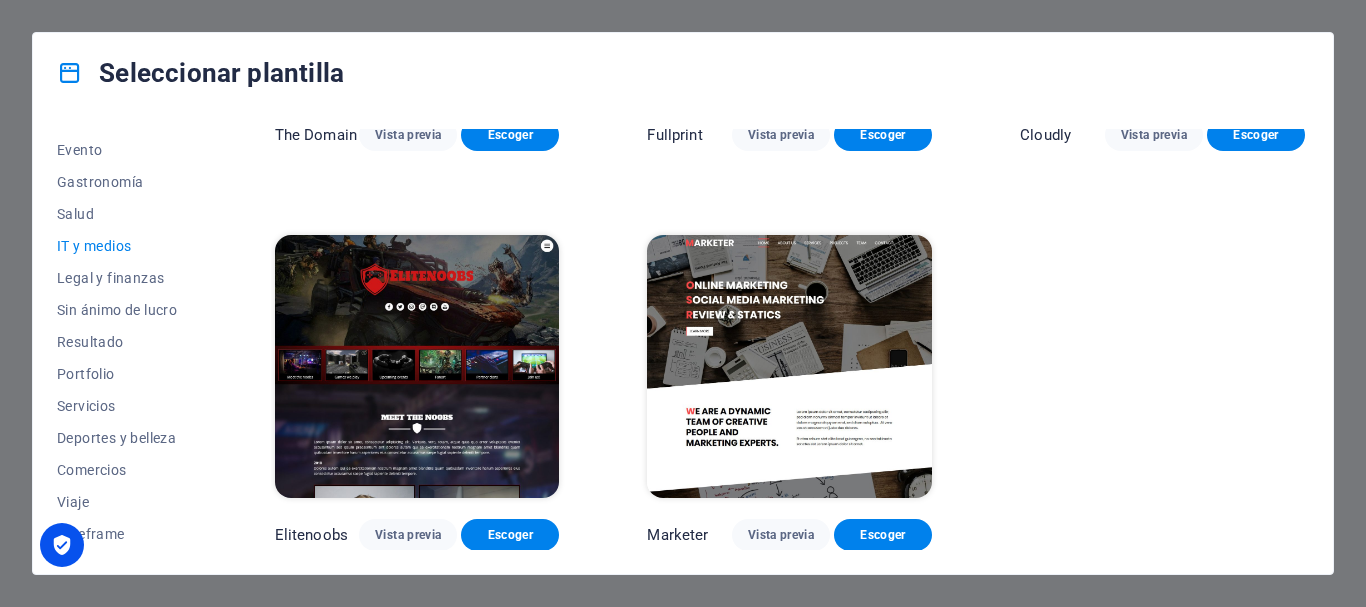 click at bounding box center [417, 366] 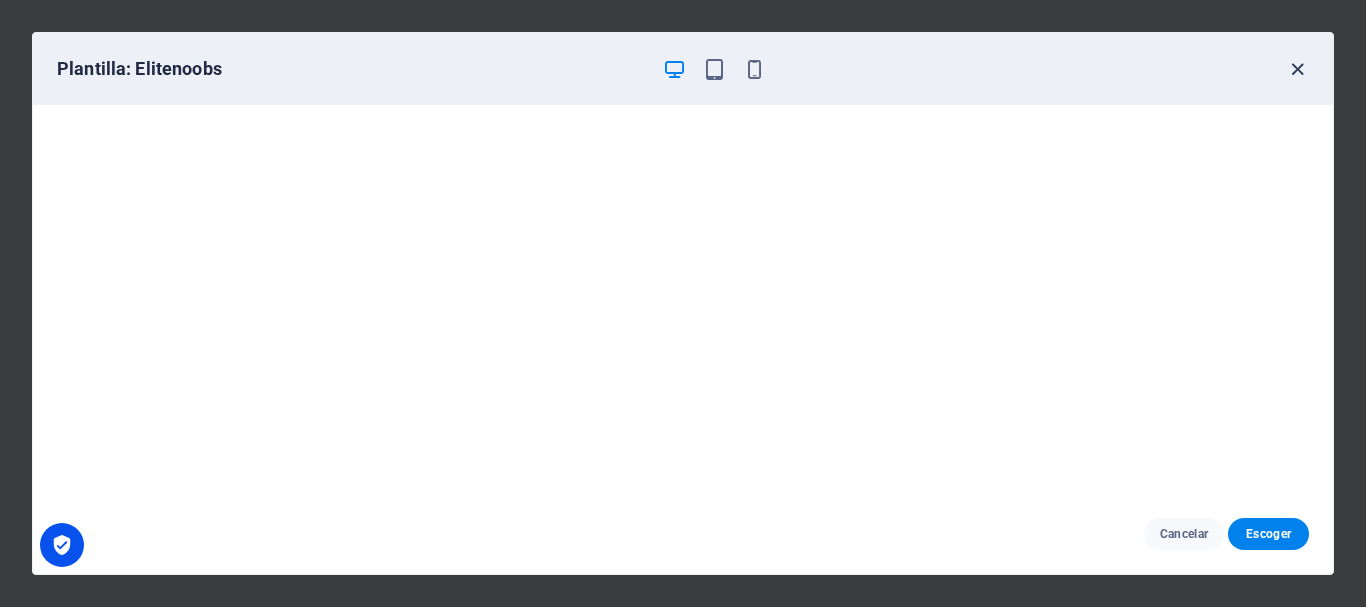 click at bounding box center (1297, 69) 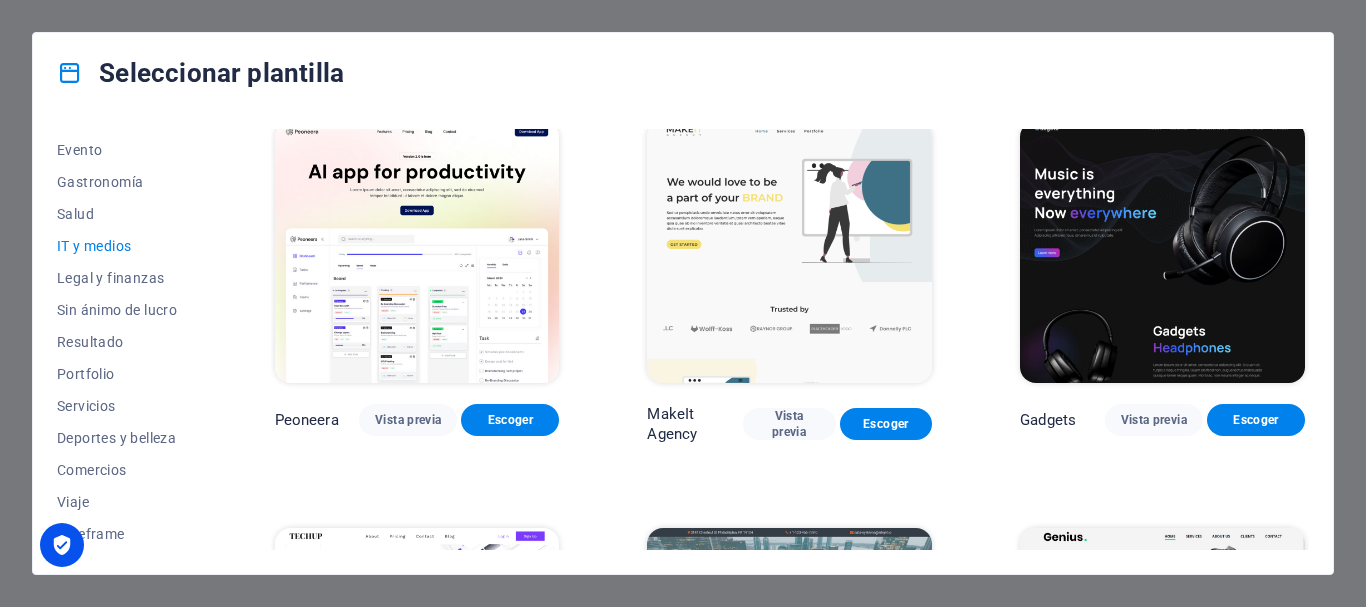 scroll, scrollTop: 0, scrollLeft: 0, axis: both 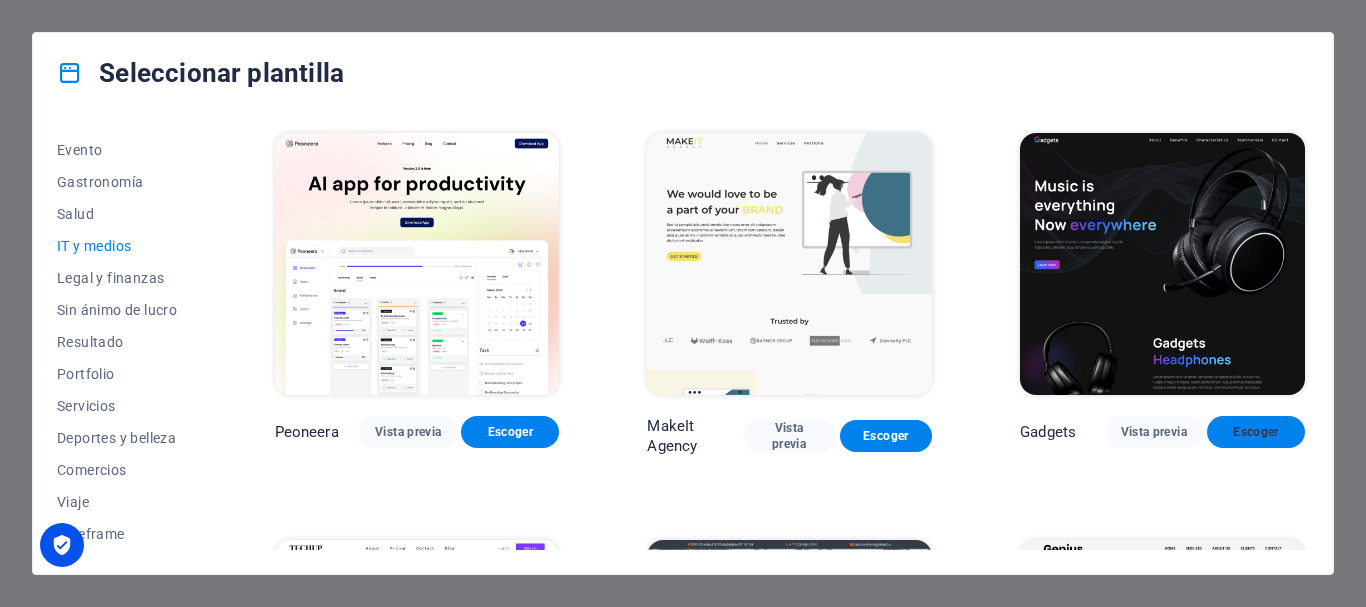 click on "Escoger" at bounding box center (1256, 432) 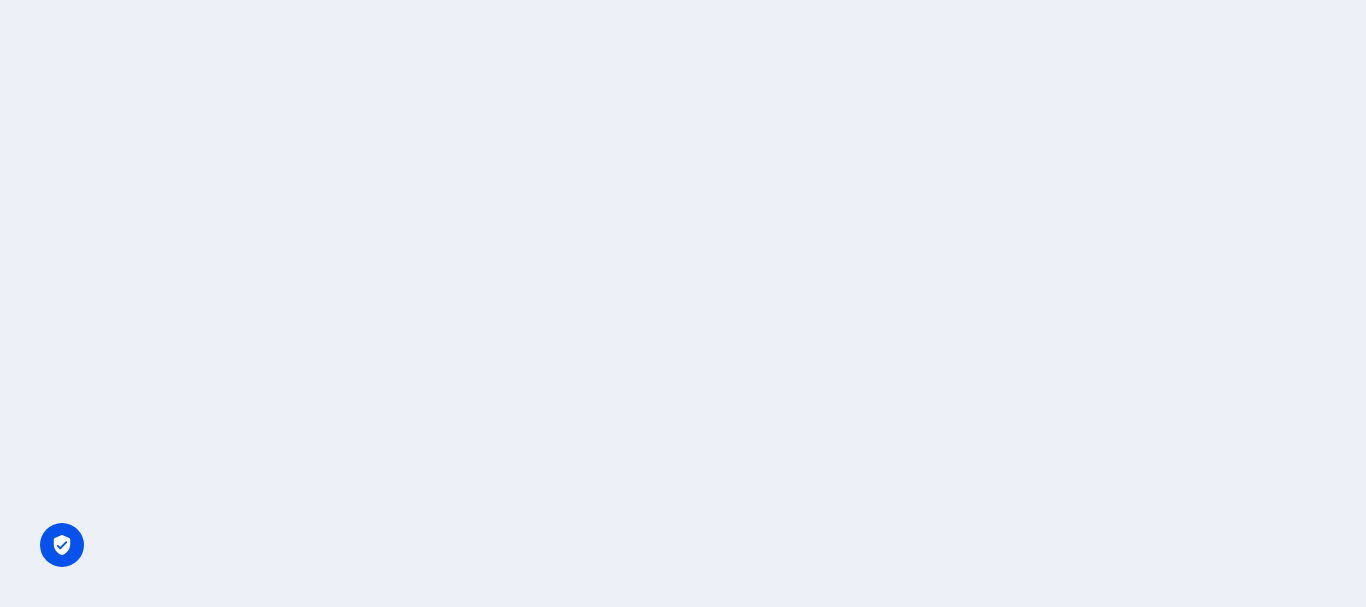 scroll, scrollTop: 0, scrollLeft: 0, axis: both 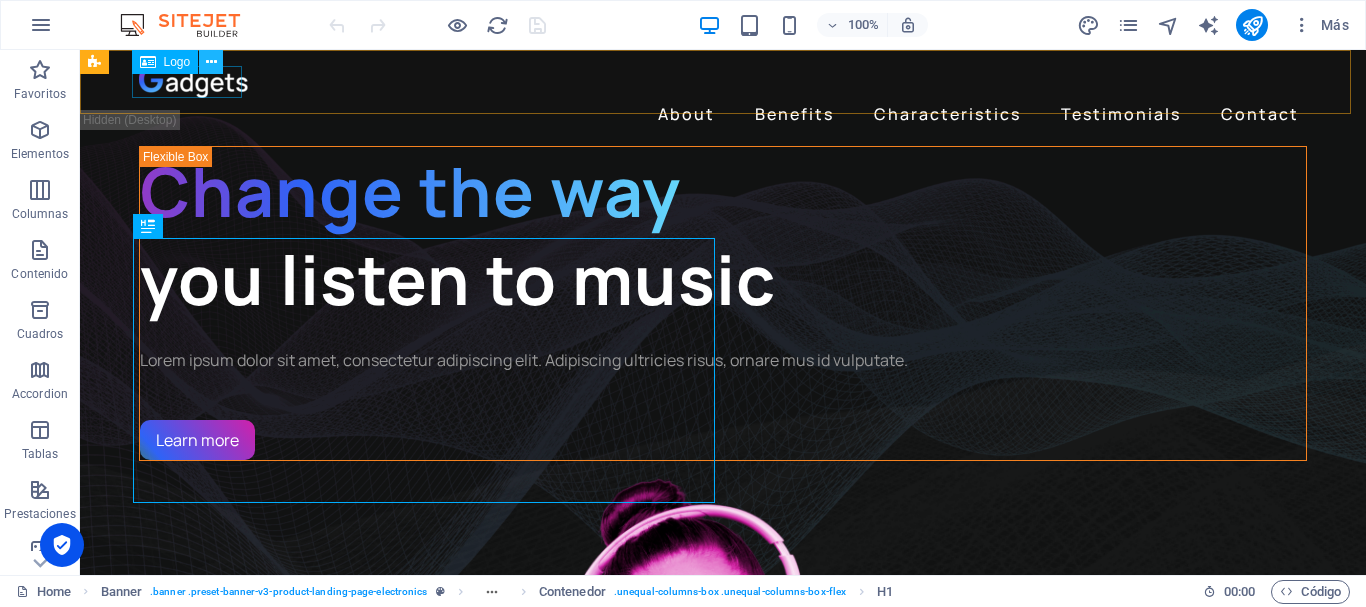 click at bounding box center [211, 62] 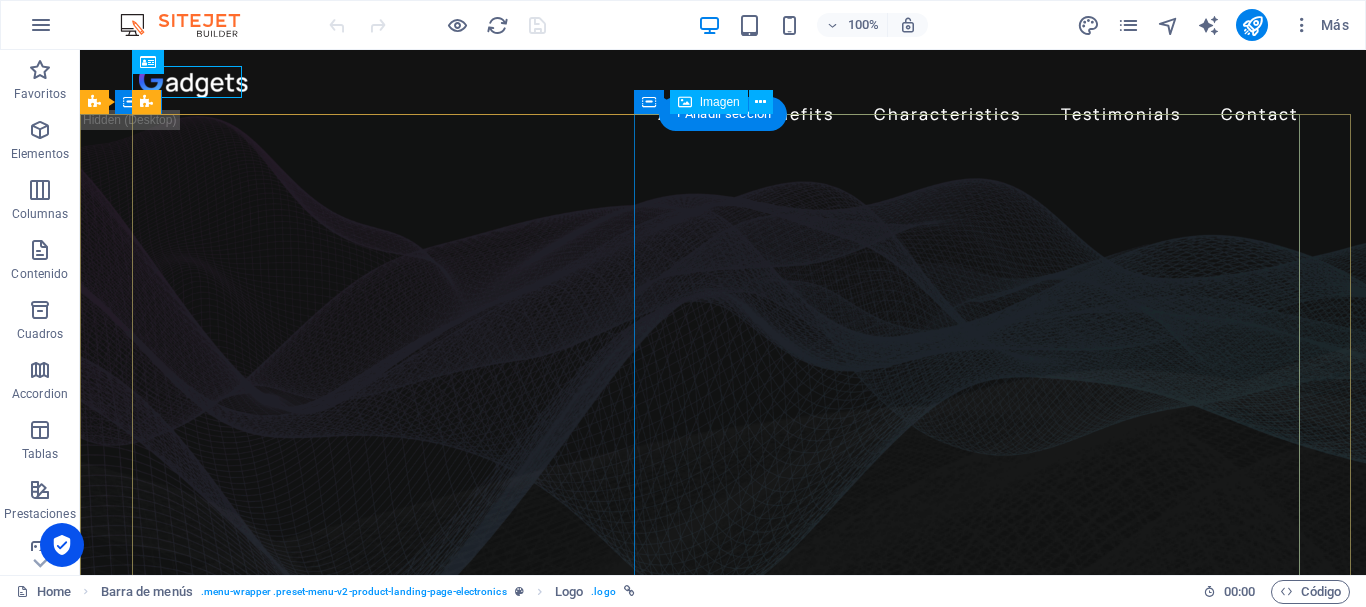 click at bounding box center (-1613, 3640) 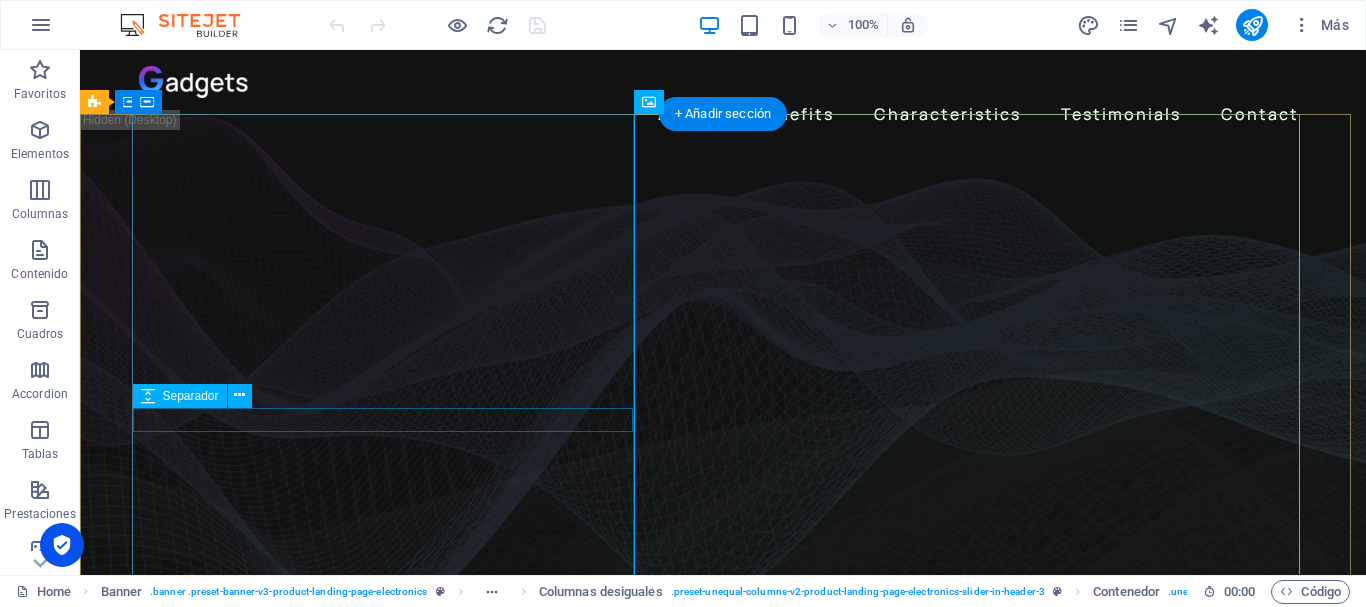 click at bounding box center (-1613, 3015) 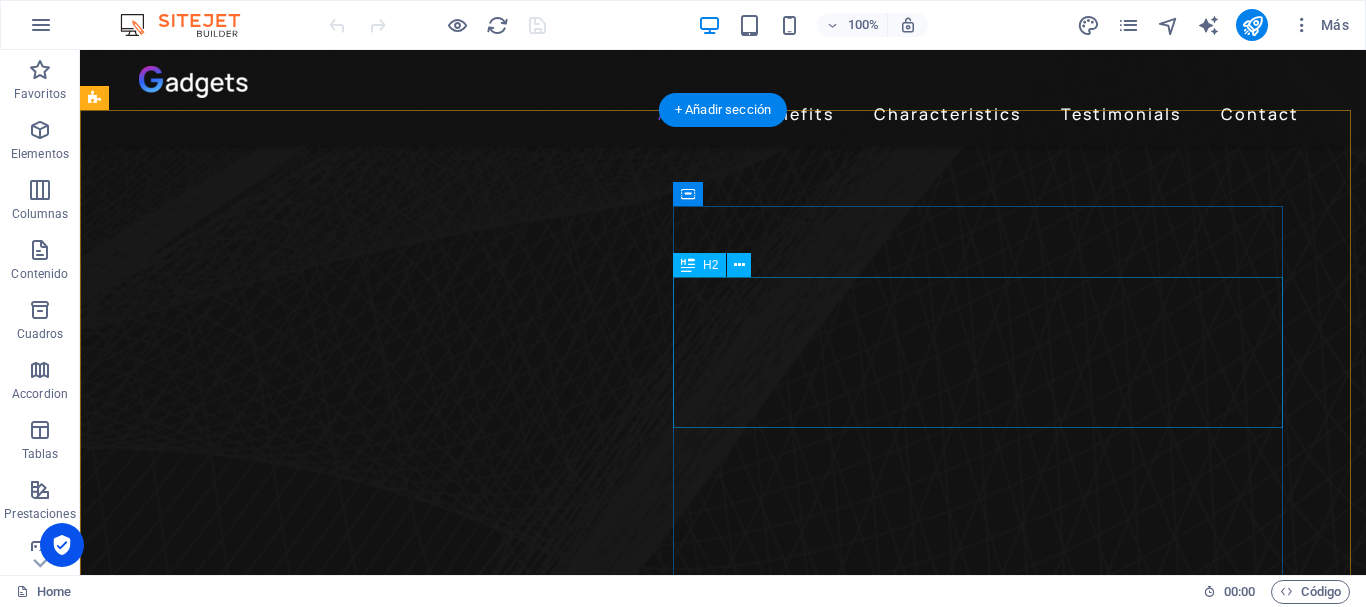 scroll, scrollTop: 800, scrollLeft: 0, axis: vertical 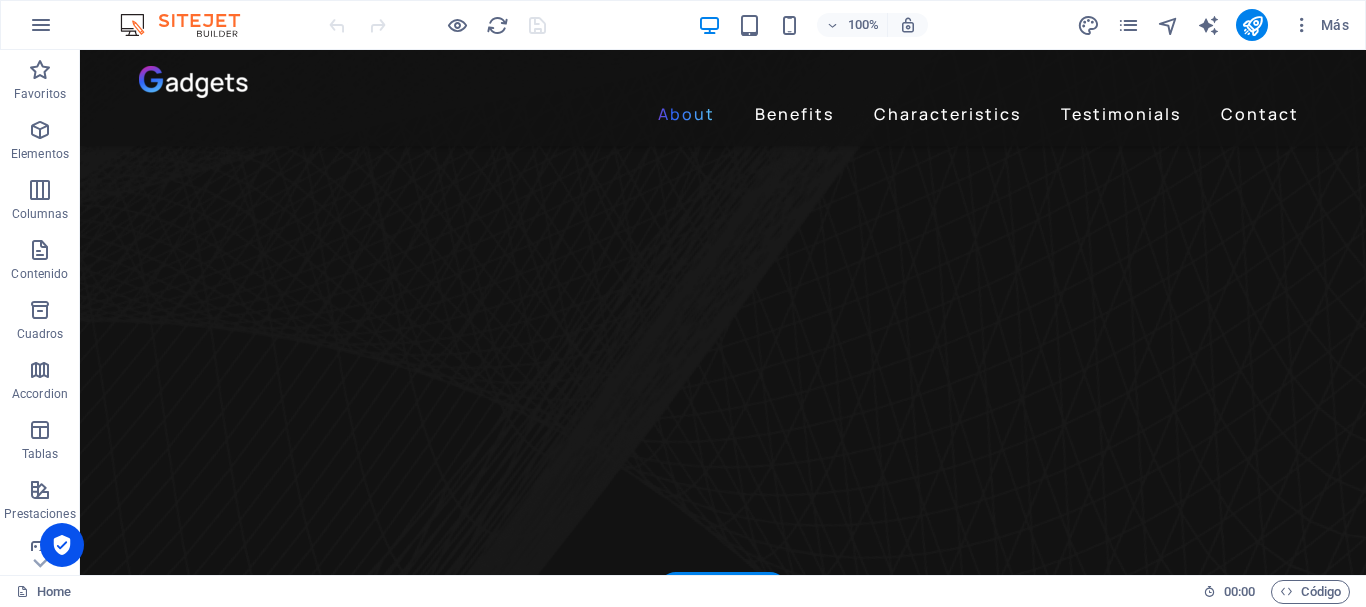 click at bounding box center [723, 3602] 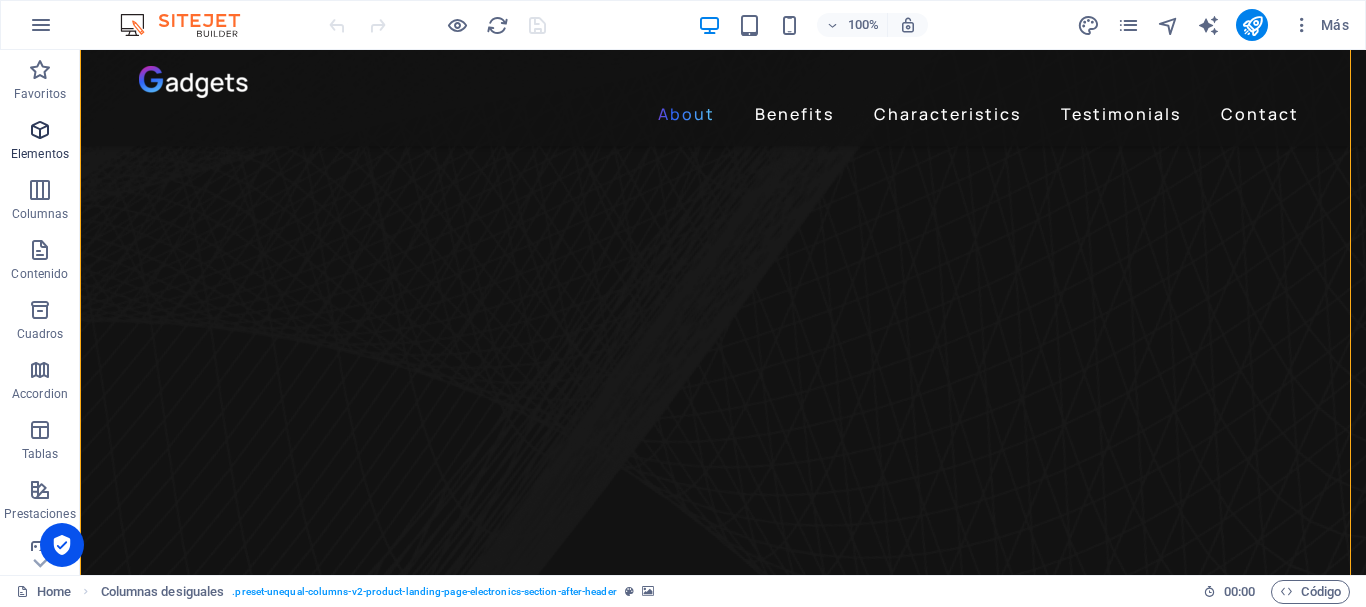 click at bounding box center [40, 130] 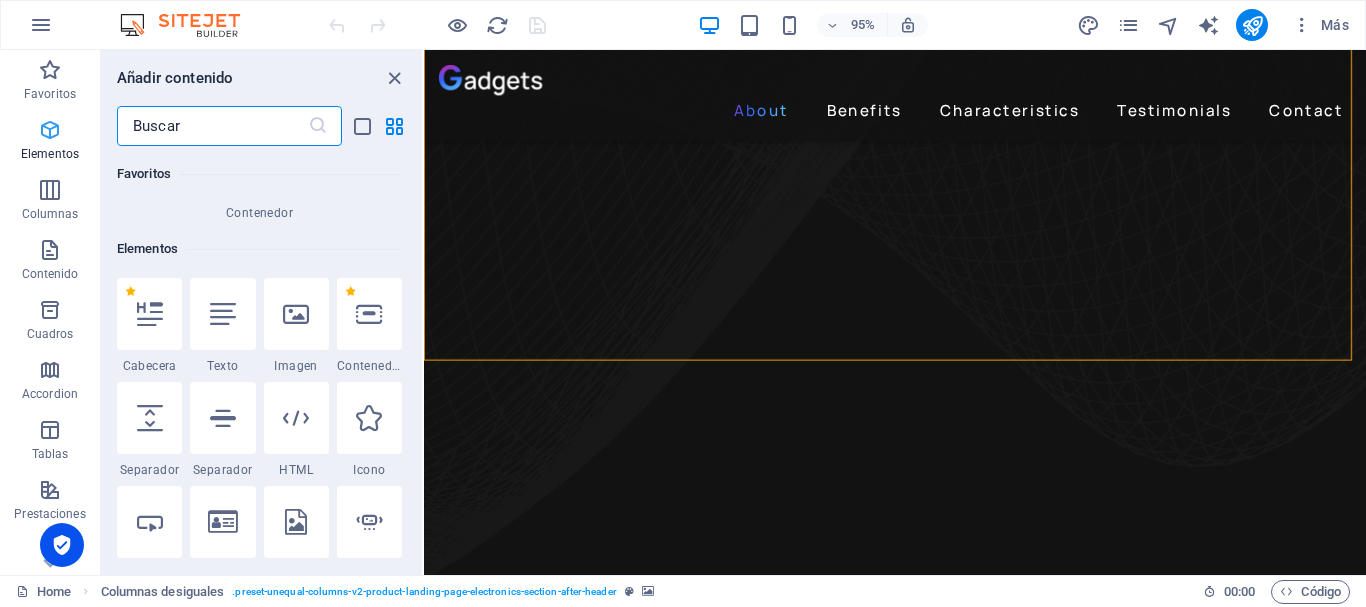 scroll, scrollTop: 377, scrollLeft: 0, axis: vertical 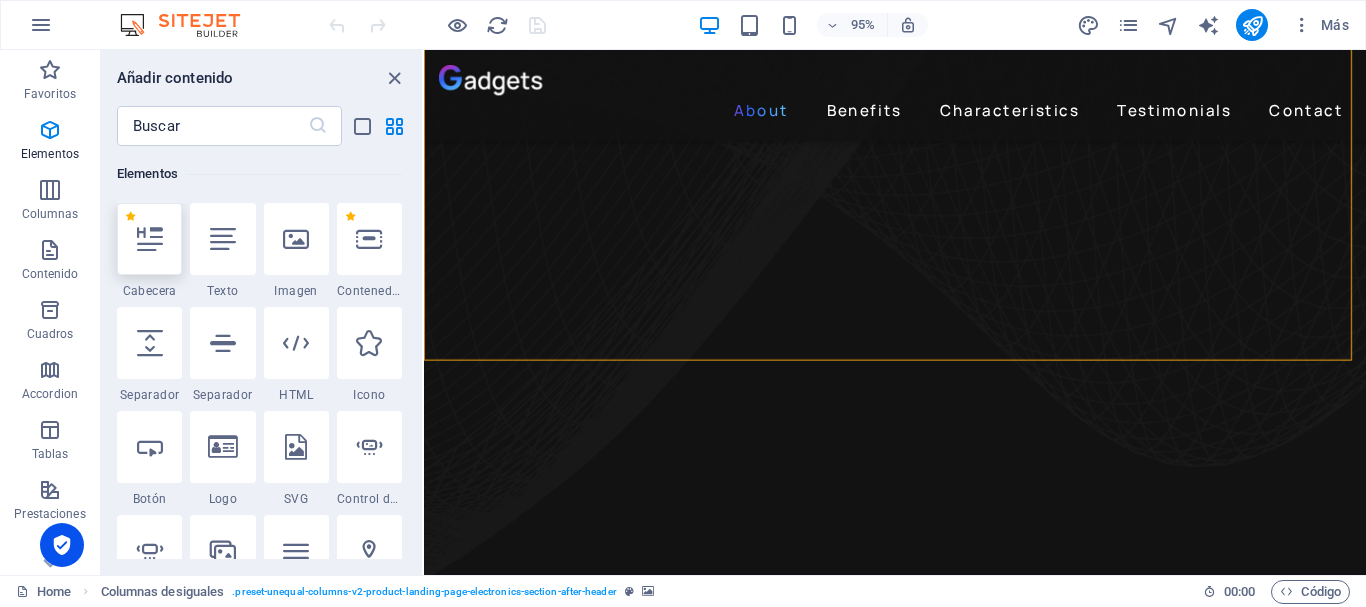 click at bounding box center (149, 239) 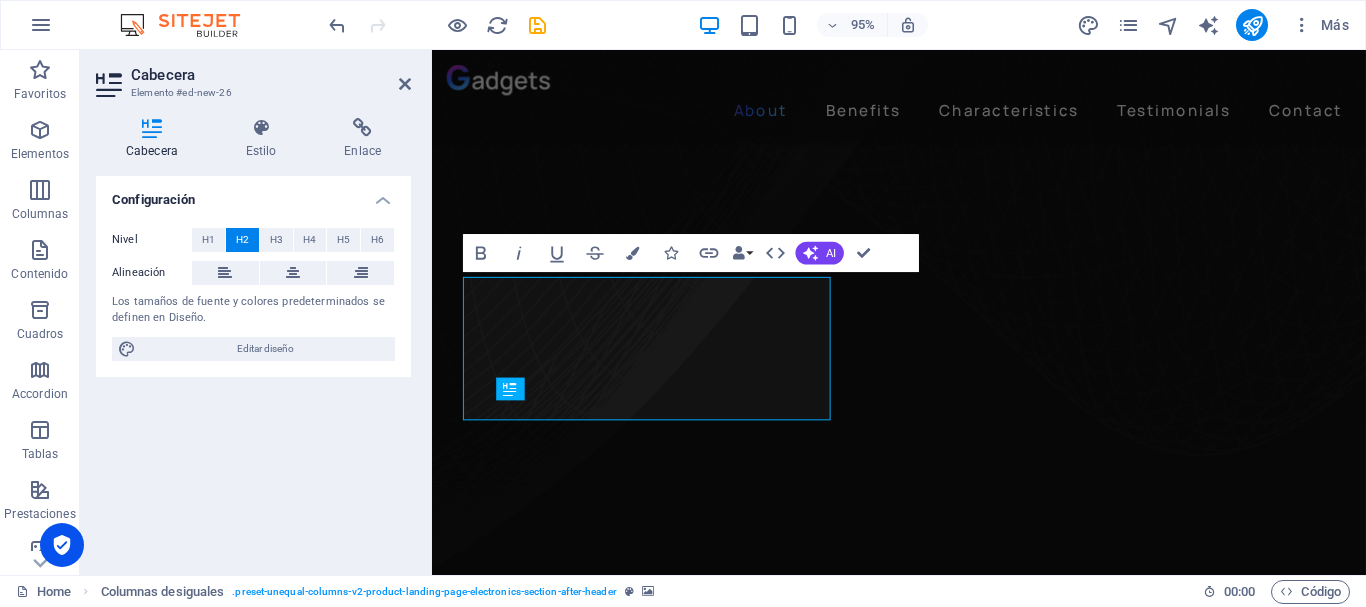 scroll, scrollTop: 479, scrollLeft: 0, axis: vertical 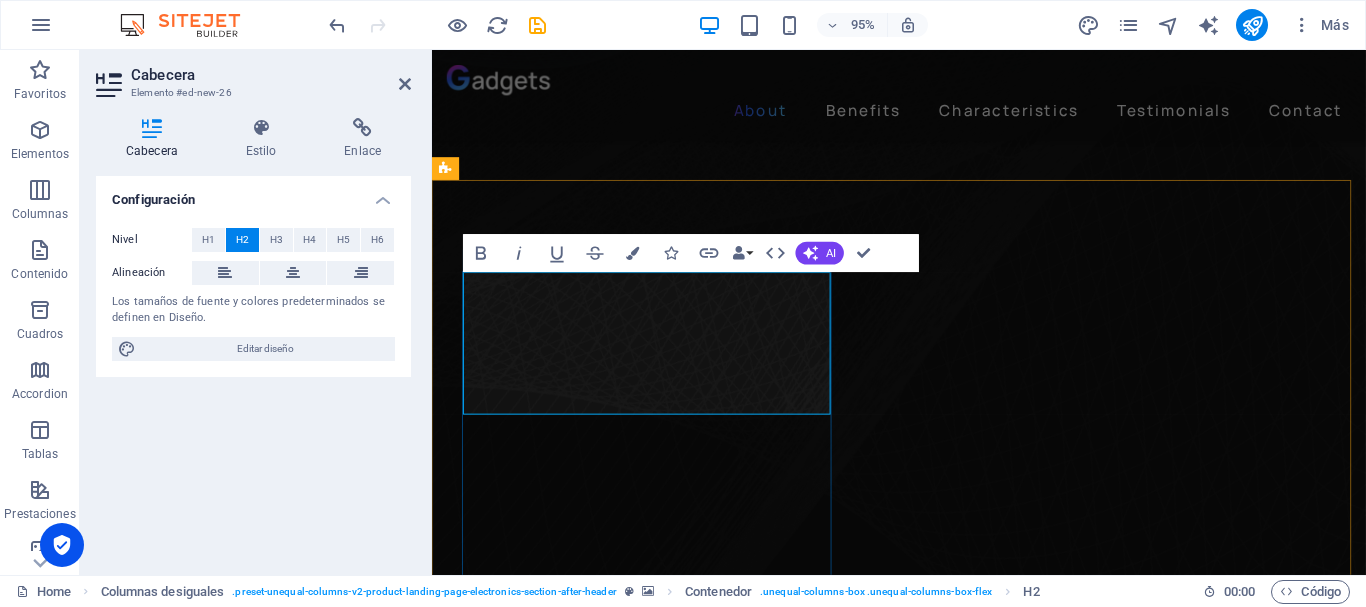 click on "Nueva cabecera" at bounding box center [923, 3946] 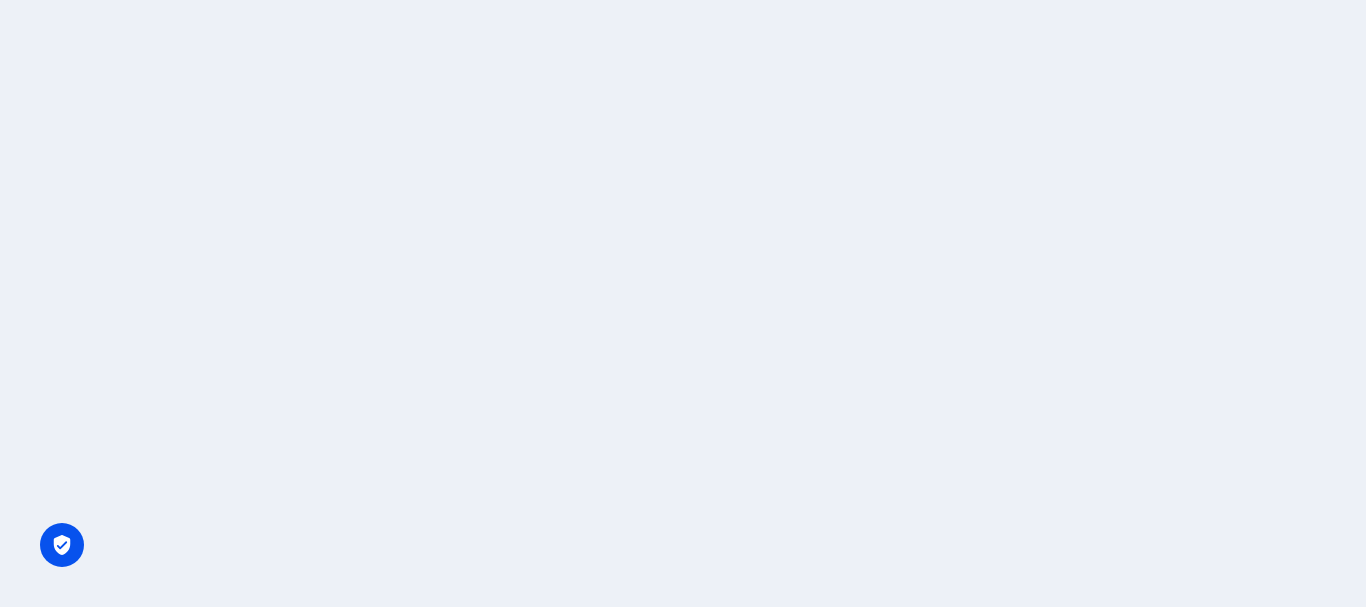 scroll, scrollTop: 0, scrollLeft: 0, axis: both 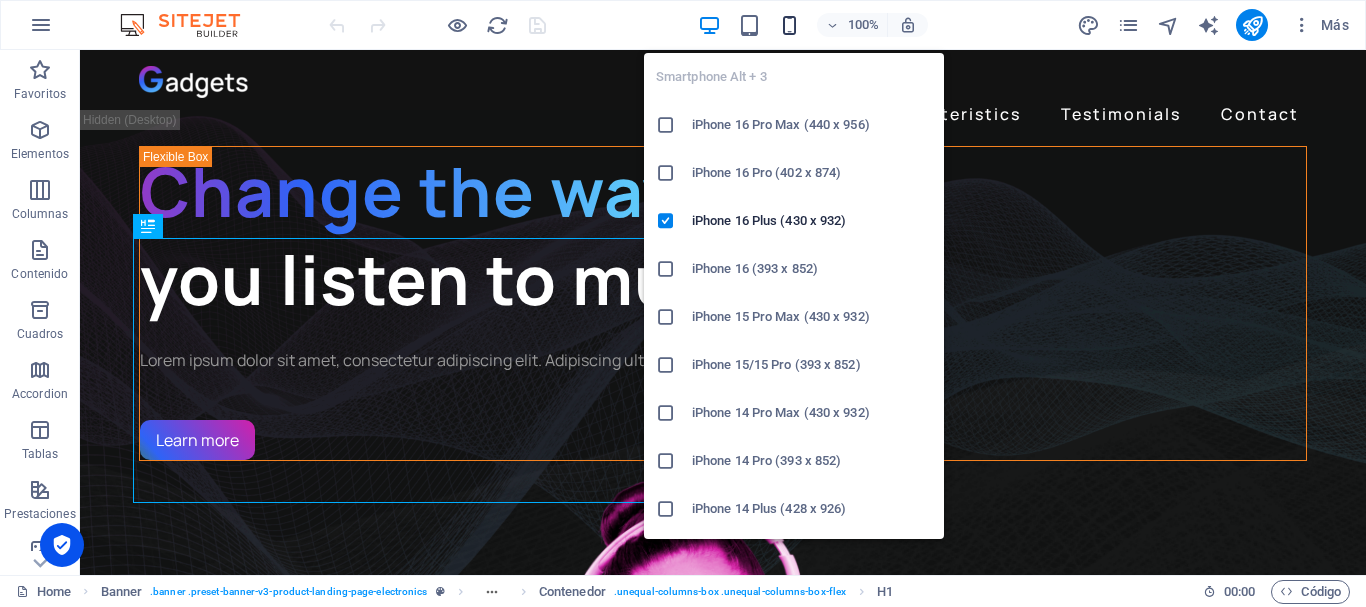 click at bounding box center [789, 25] 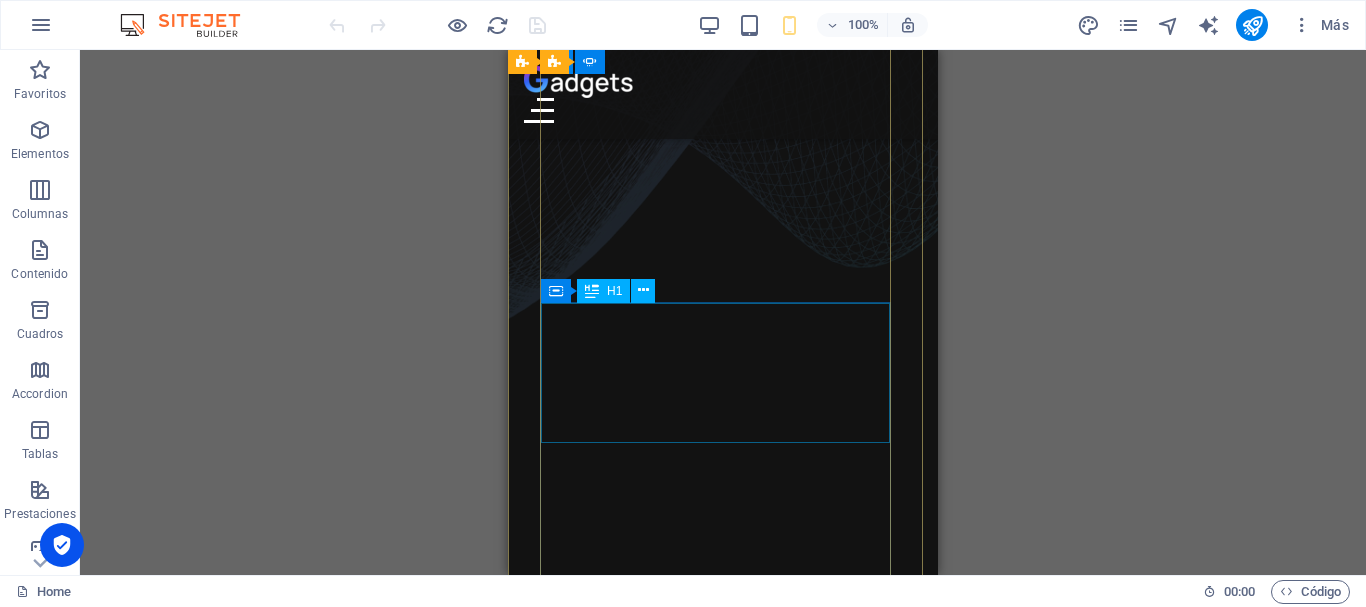 scroll, scrollTop: 270, scrollLeft: 0, axis: vertical 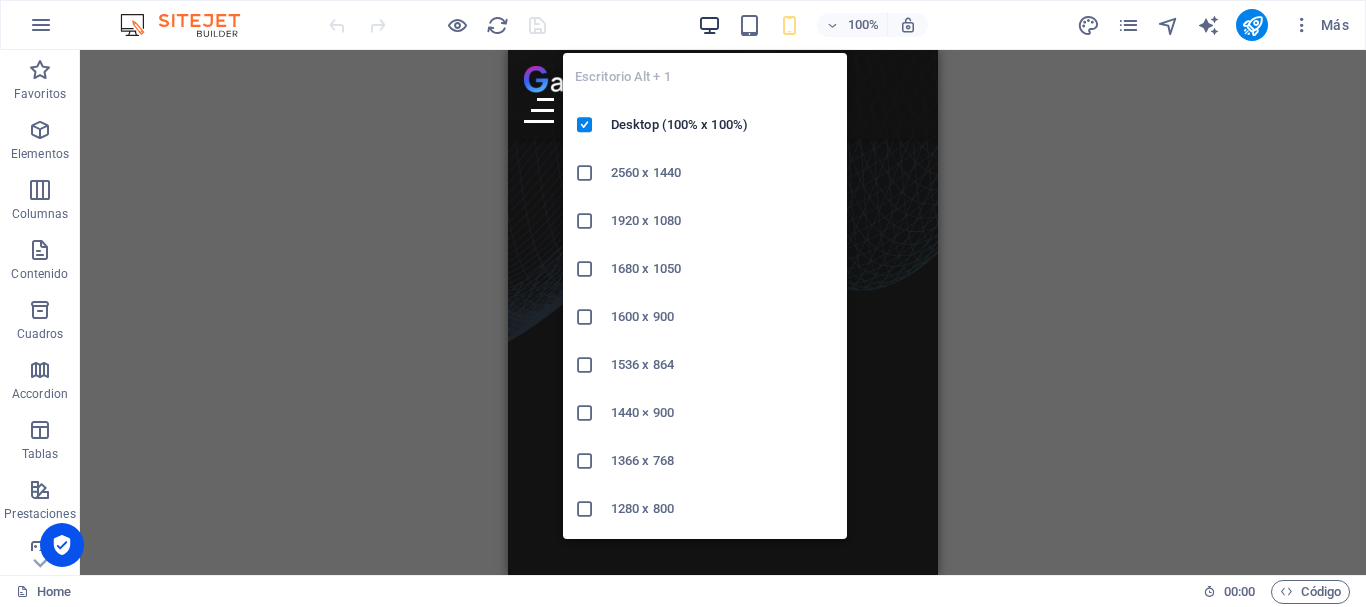 click at bounding box center [709, 25] 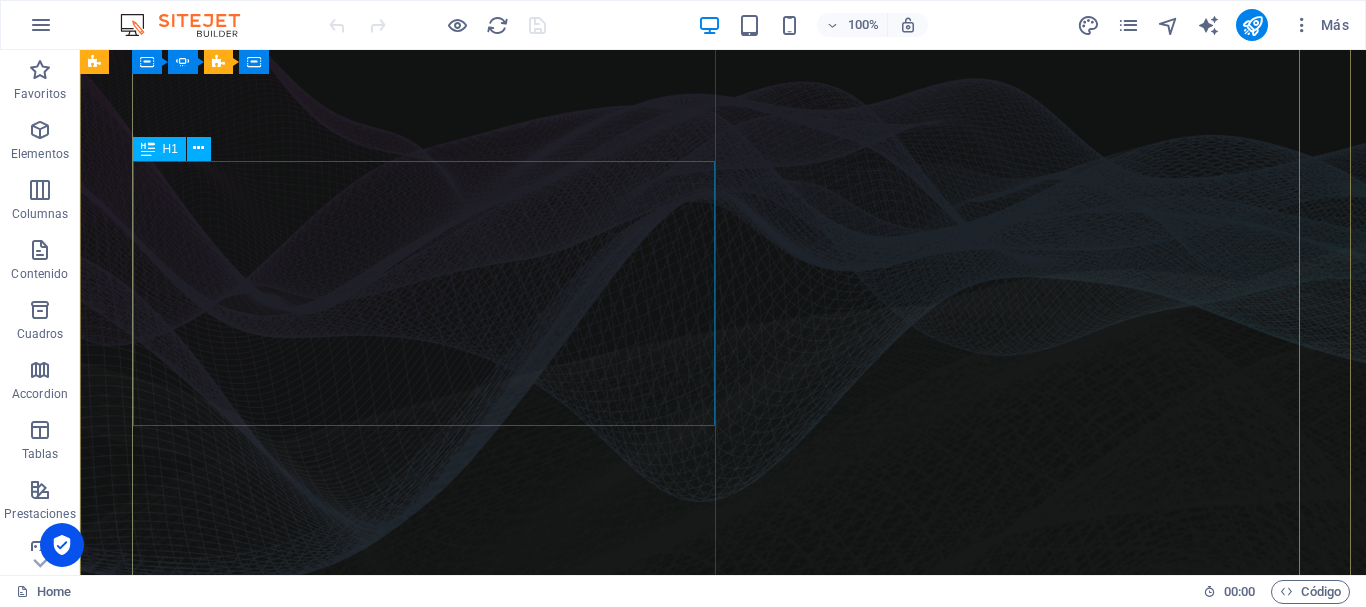 scroll, scrollTop: 0, scrollLeft: 0, axis: both 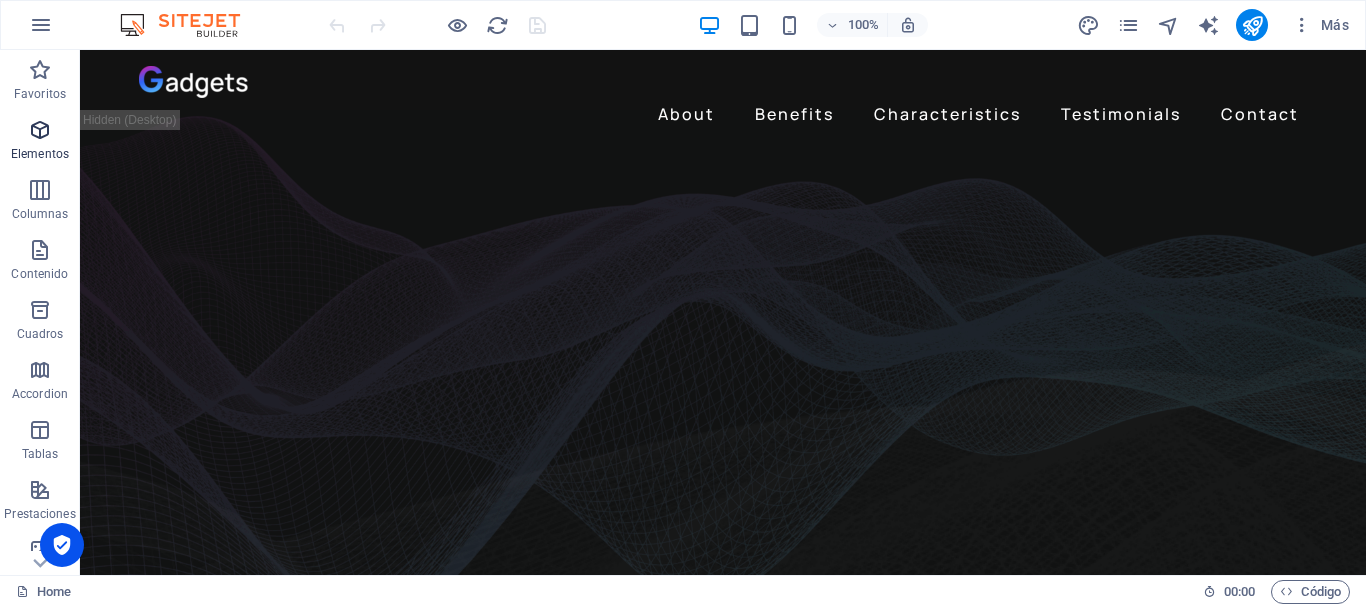 click on "Elementos" at bounding box center [40, 154] 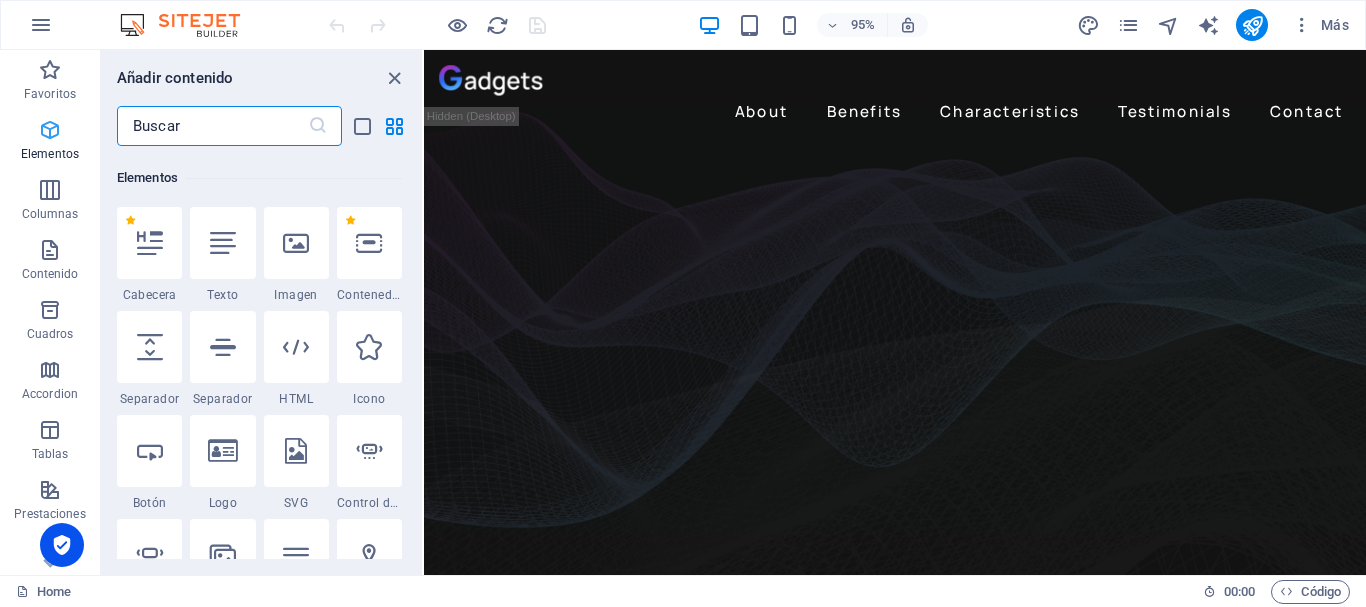 scroll, scrollTop: 377, scrollLeft: 0, axis: vertical 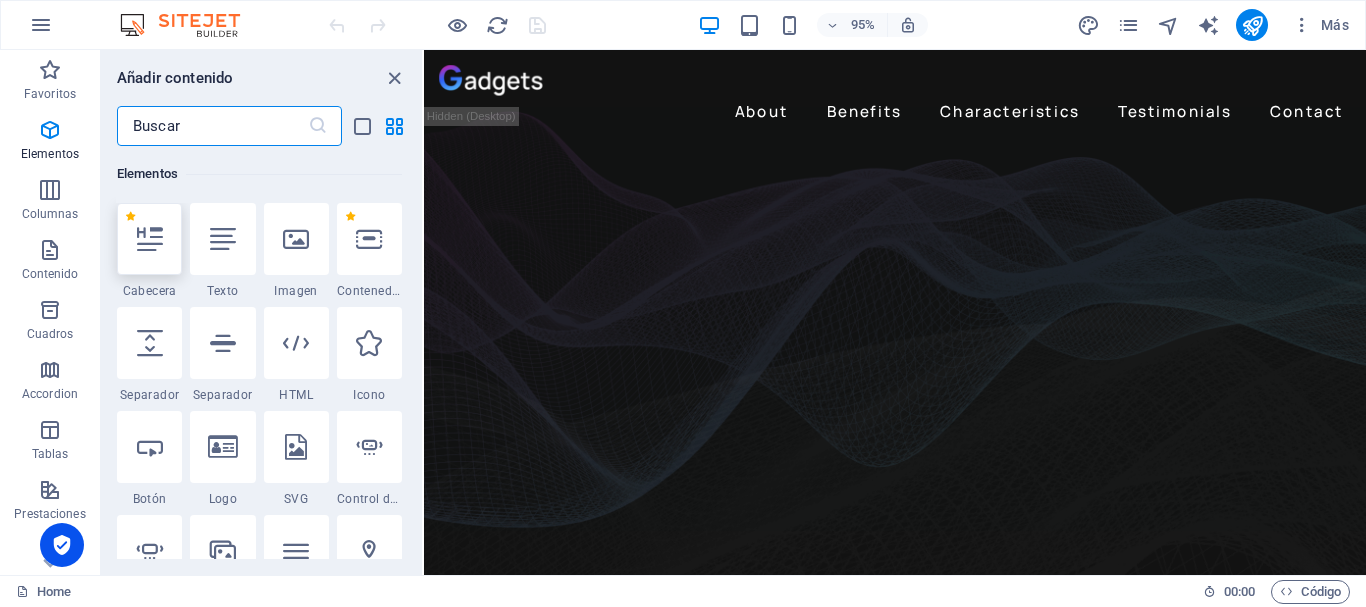 click at bounding box center [149, 239] 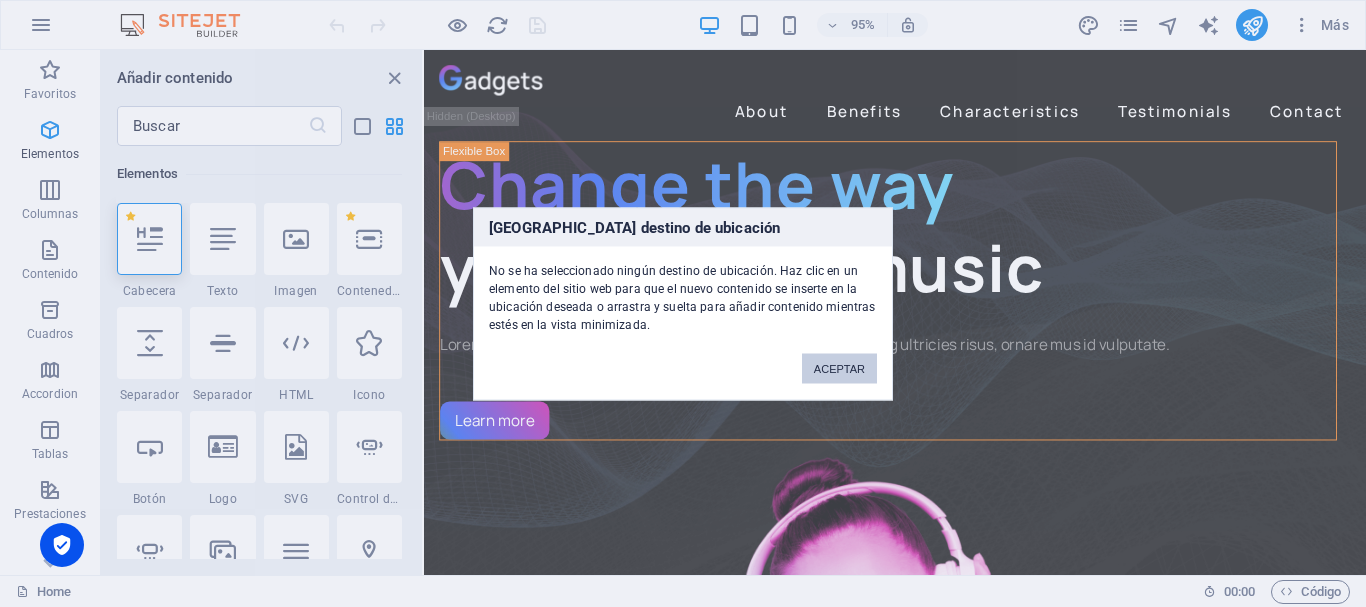 click on "ACEPTAR" at bounding box center [839, 368] 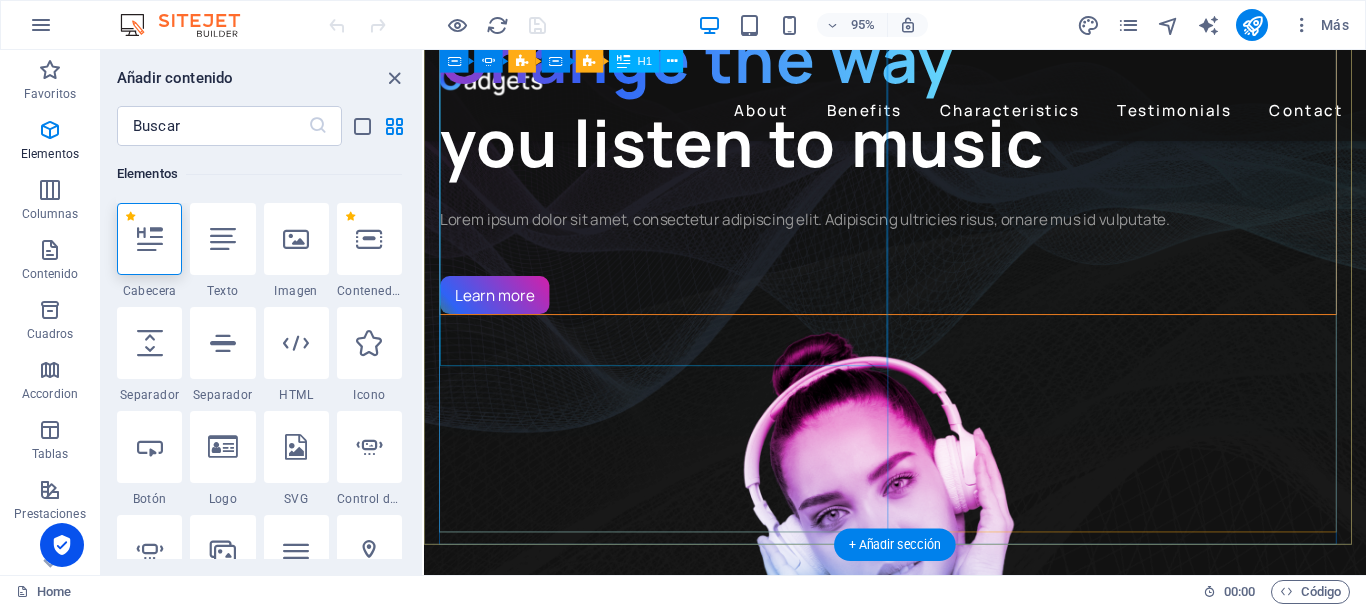 scroll, scrollTop: 0, scrollLeft: 0, axis: both 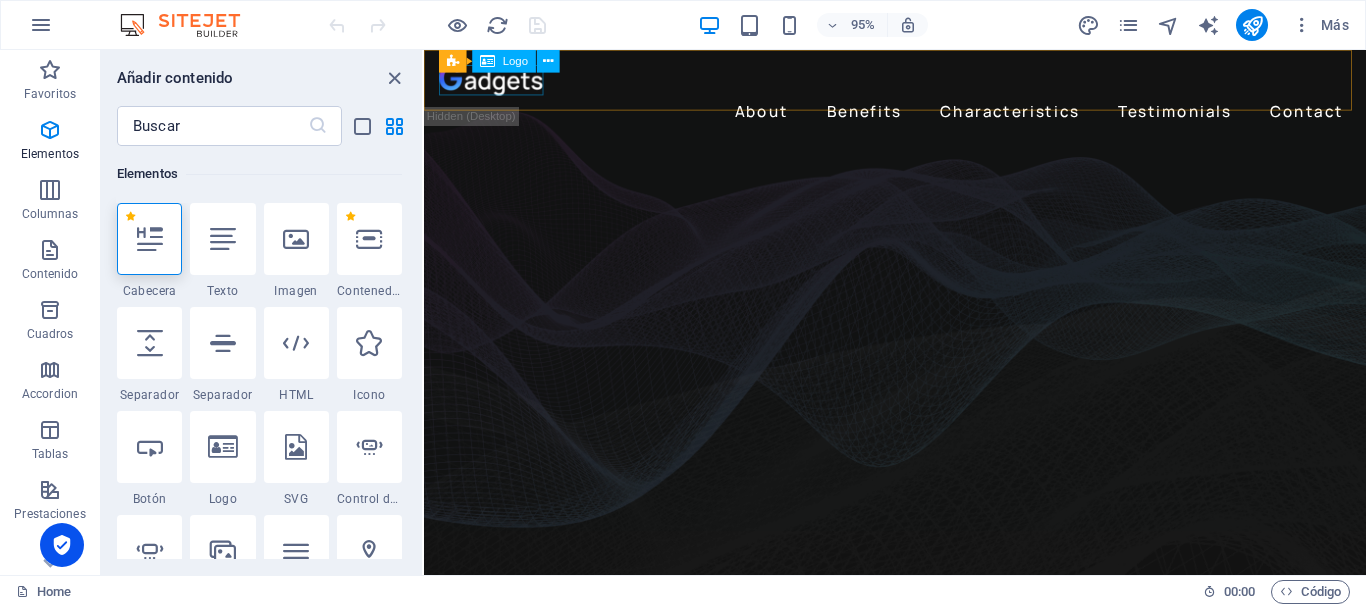 click on "Logo" at bounding box center (515, 61) 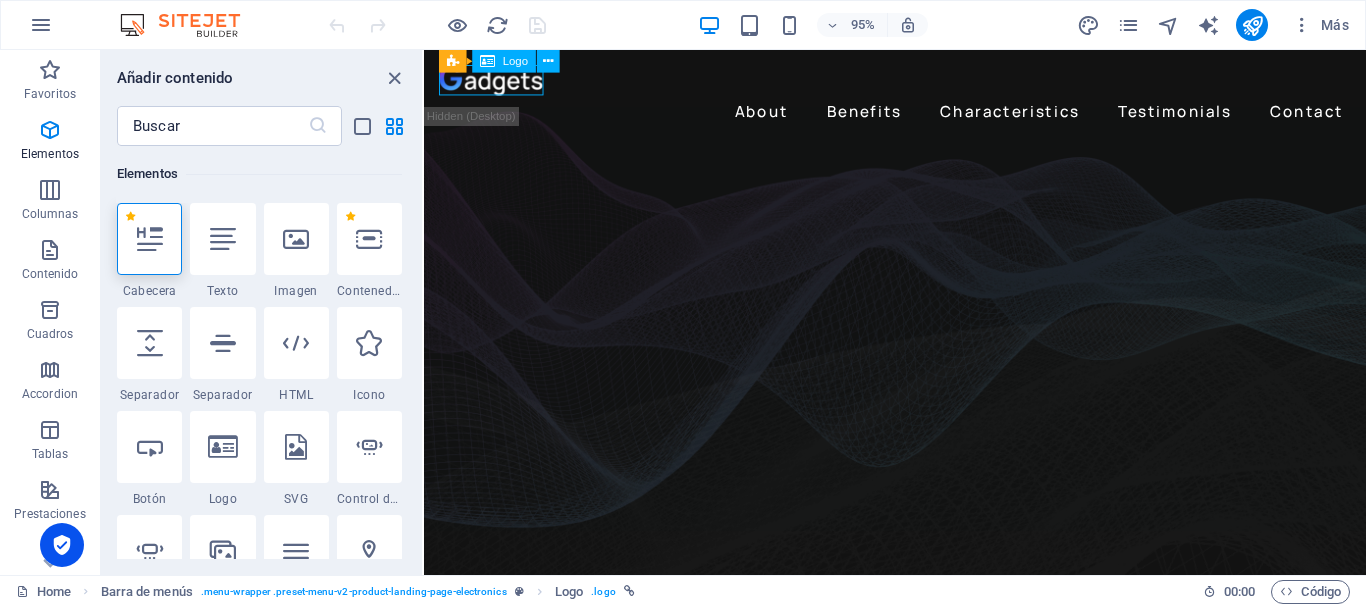 click on "Logo" at bounding box center (515, 61) 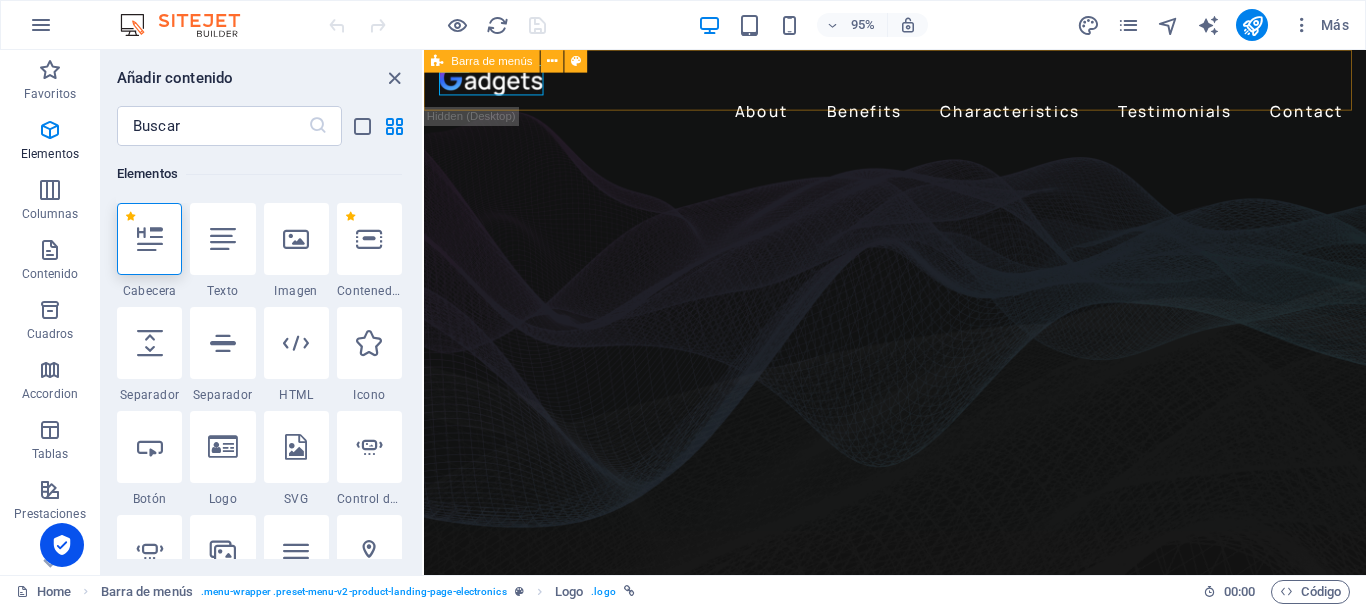 click on "Barra de menús" at bounding box center [482, 61] 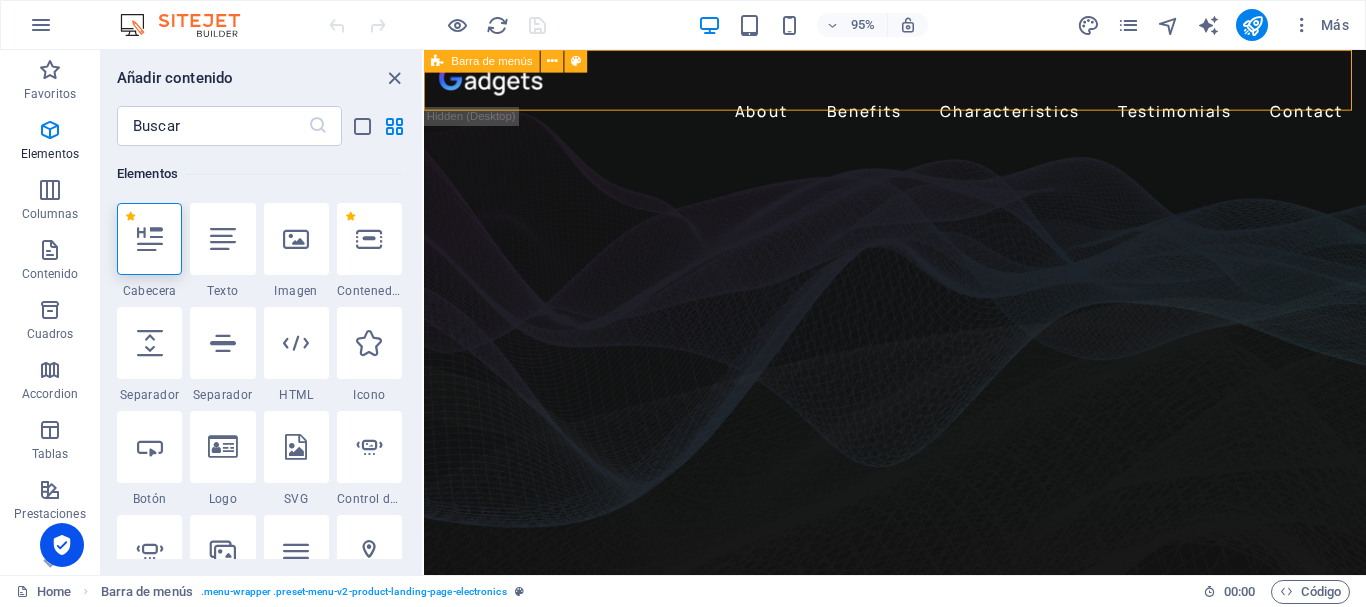 click on "Barra de menús" at bounding box center (482, 61) 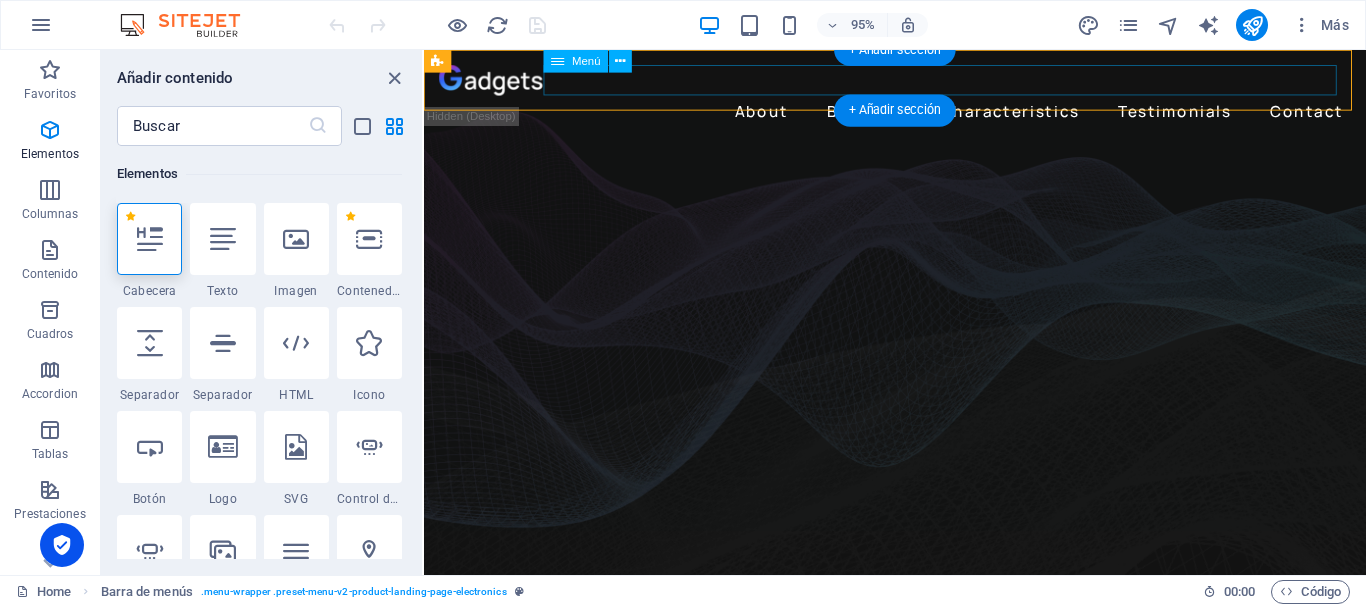 click on "About Benefits Characteristics Testimonials Contact" at bounding box center [920, 114] 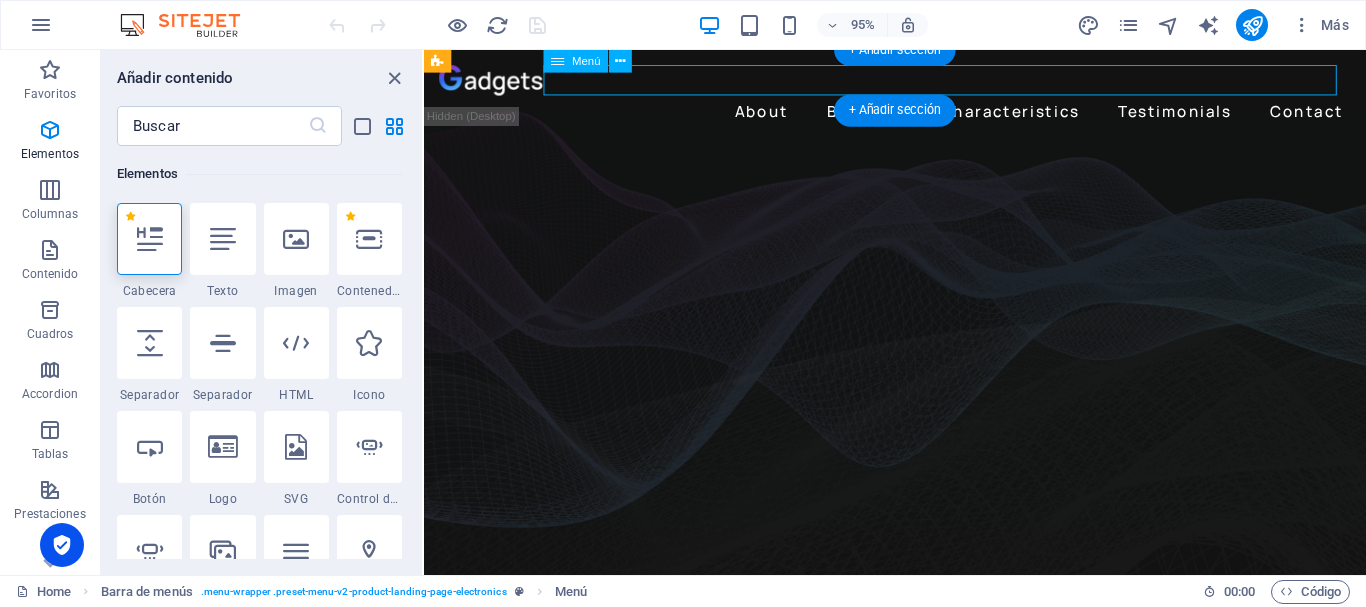 click on "About Benefits Characteristics Testimonials Contact" at bounding box center [920, 114] 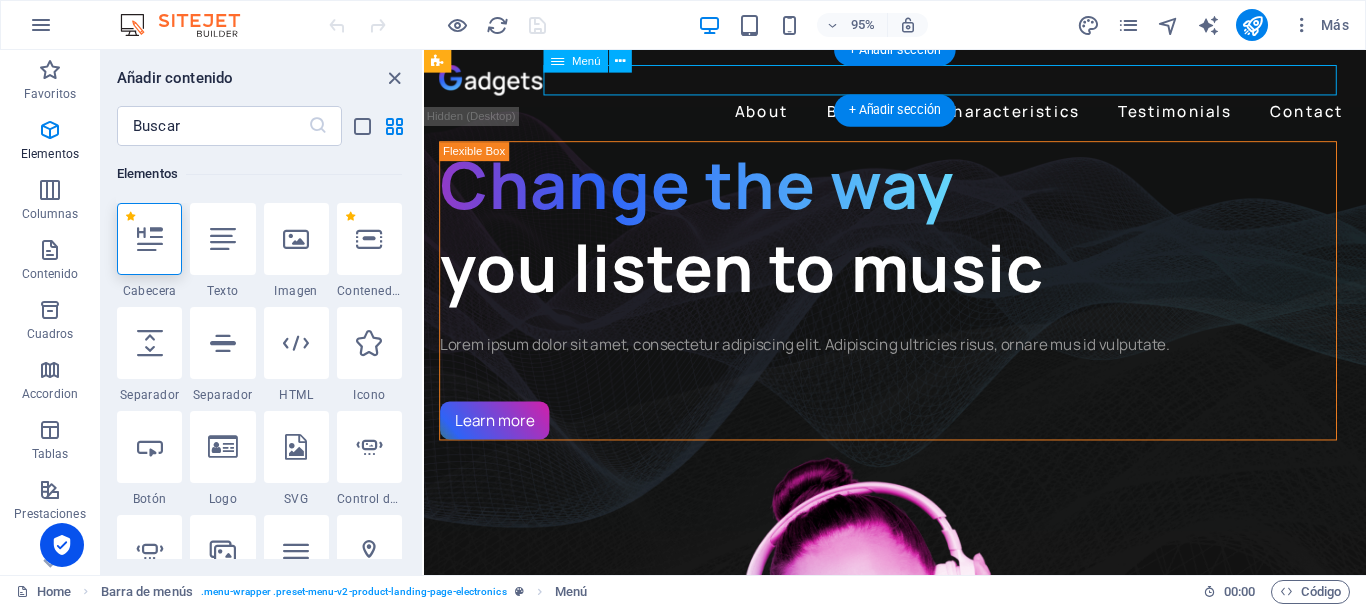 click on "About Benefits Characteristics Testimonials Contact" at bounding box center (920, 114) 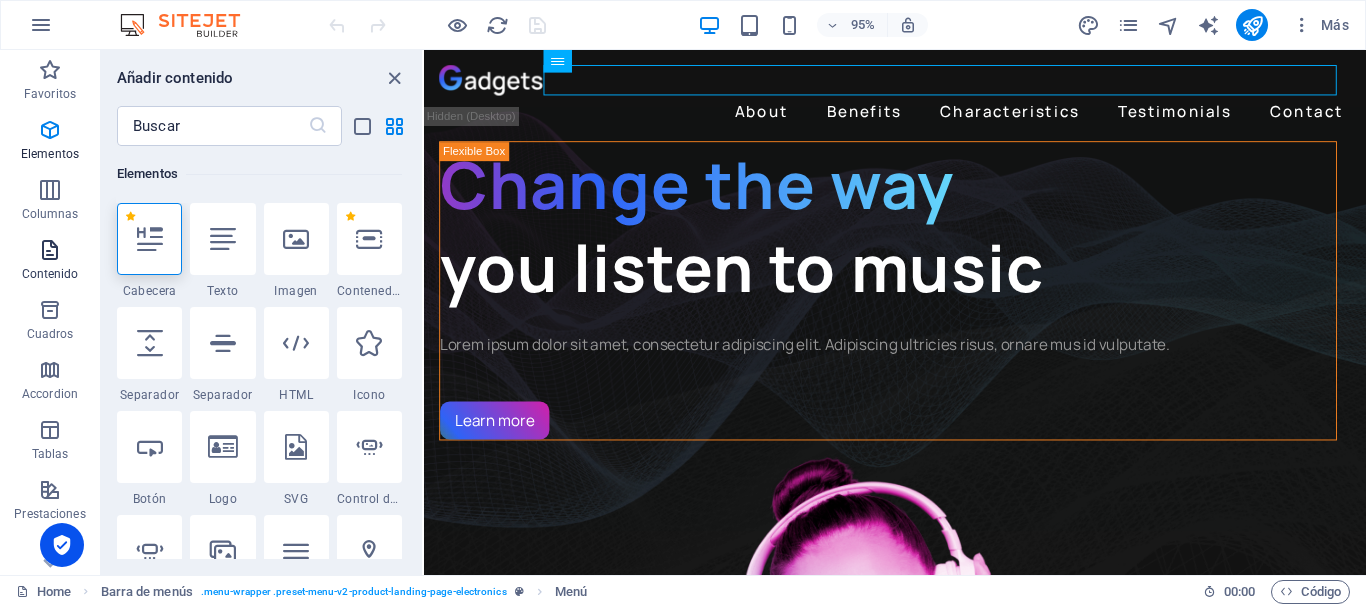 click at bounding box center [50, 250] 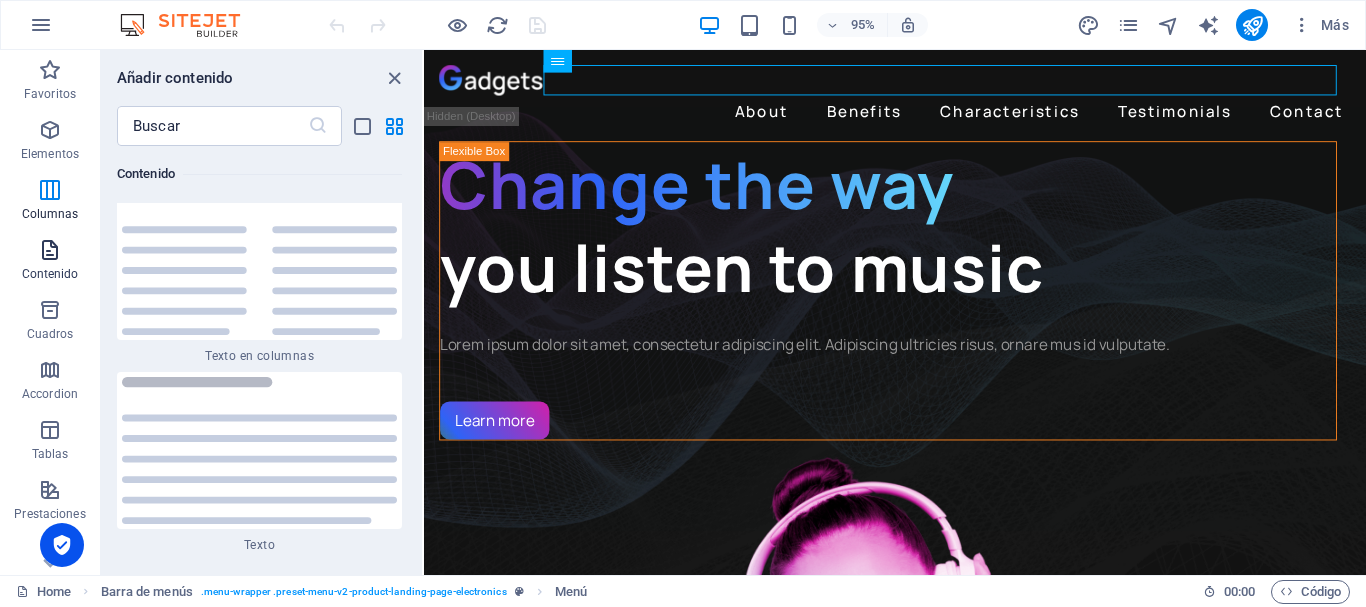 scroll, scrollTop: 6808, scrollLeft: 0, axis: vertical 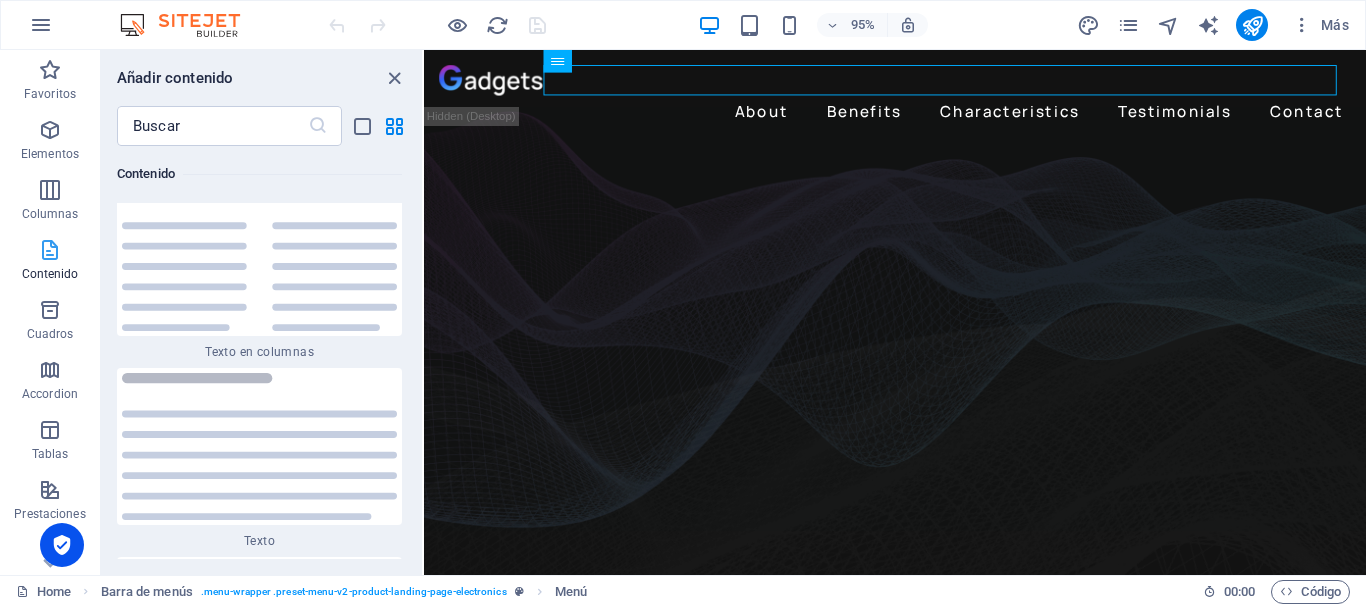 click at bounding box center (50, 250) 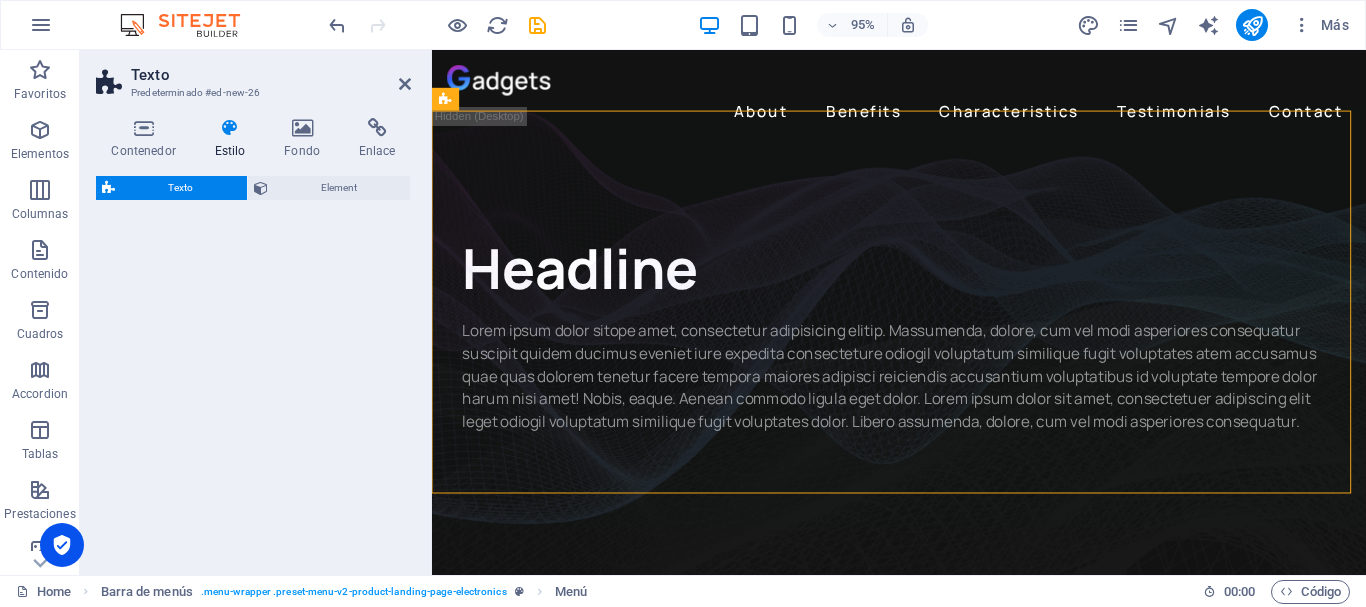 select on "rem" 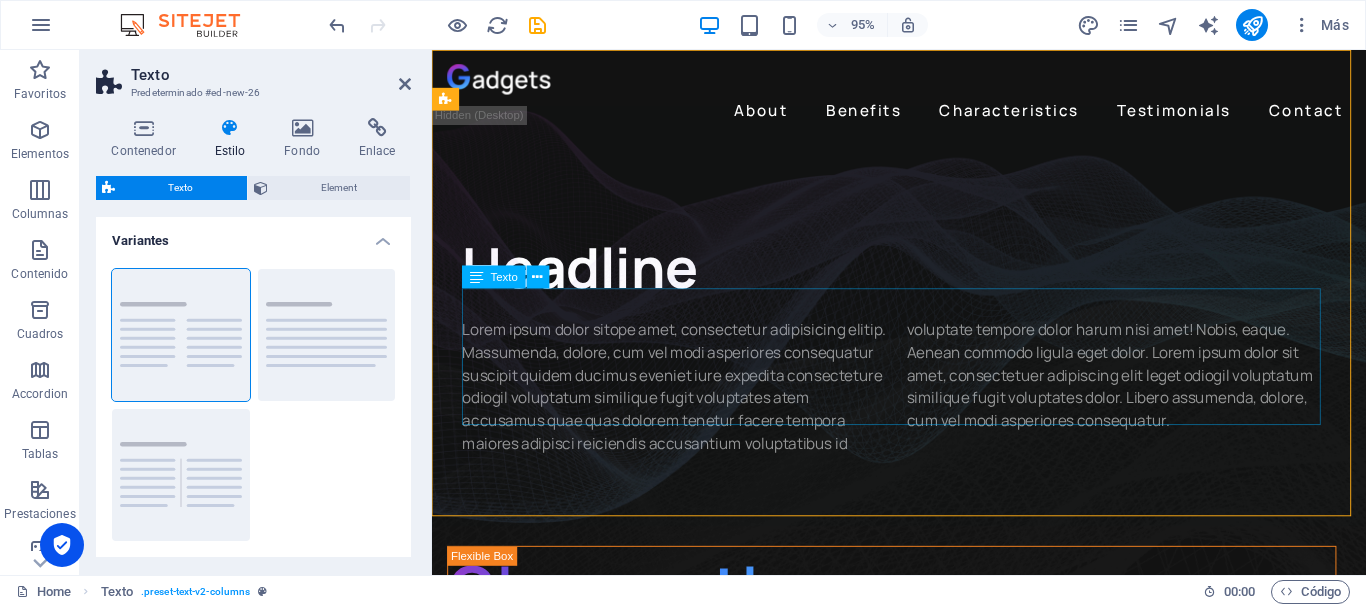 scroll, scrollTop: 0, scrollLeft: 0, axis: both 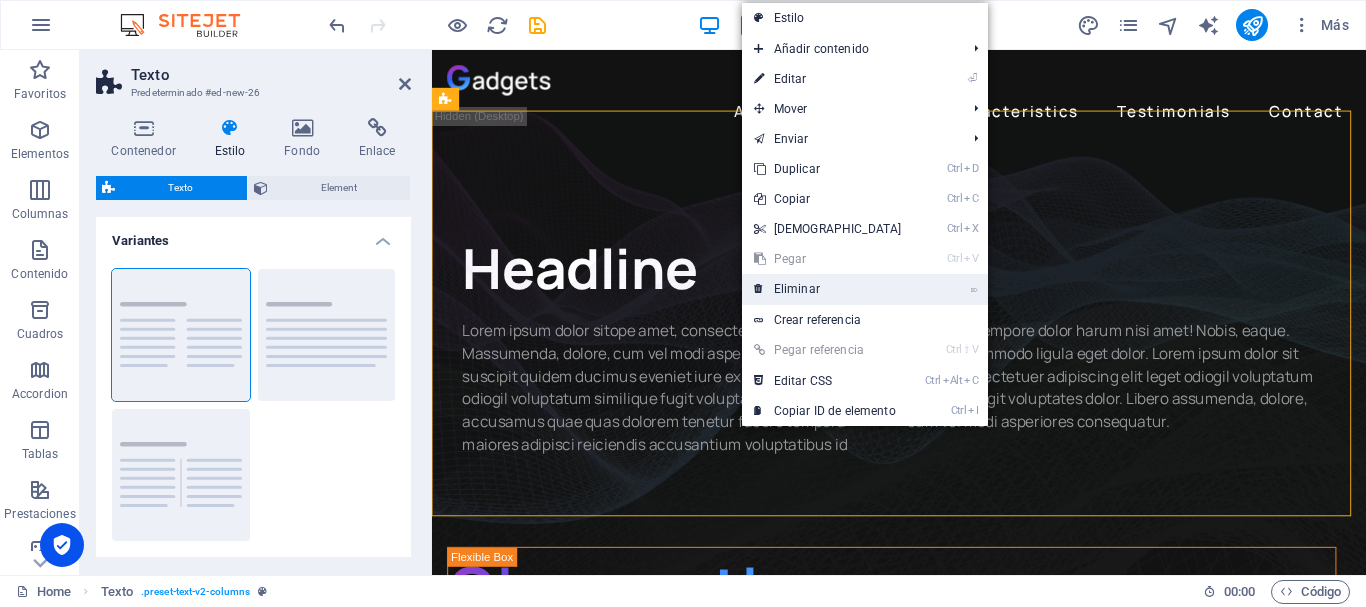 click on "⌦  Eliminar" at bounding box center [828, 289] 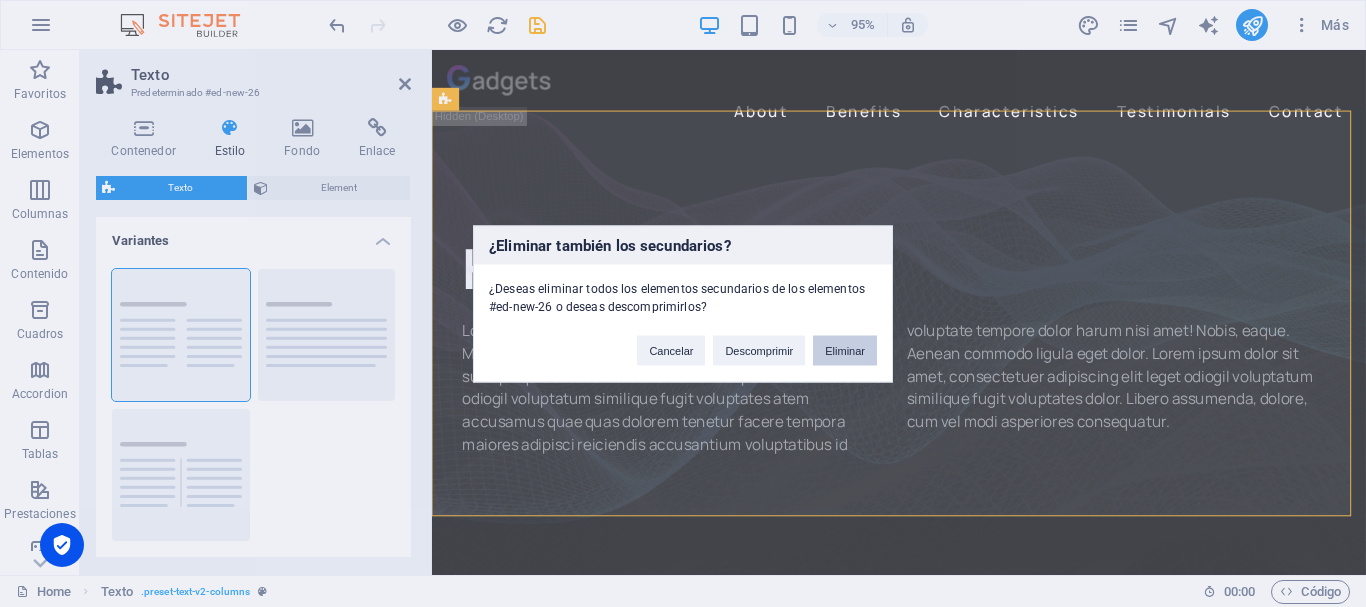 click on "Eliminar" at bounding box center [845, 350] 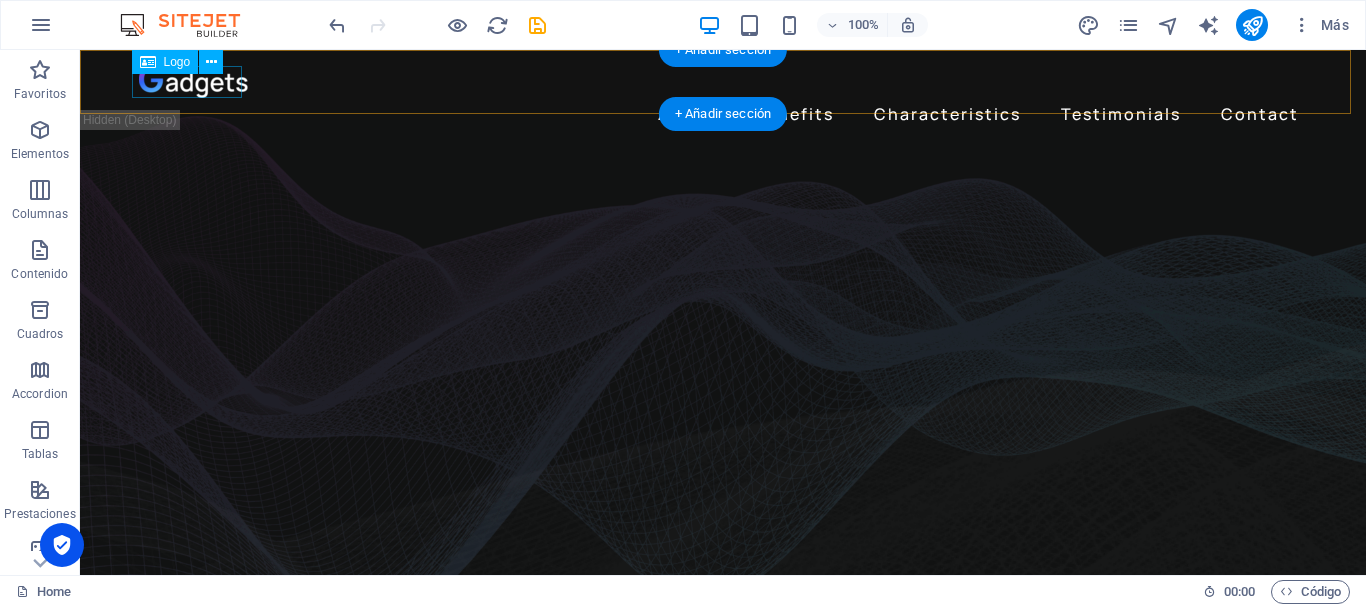 click at bounding box center [723, 82] 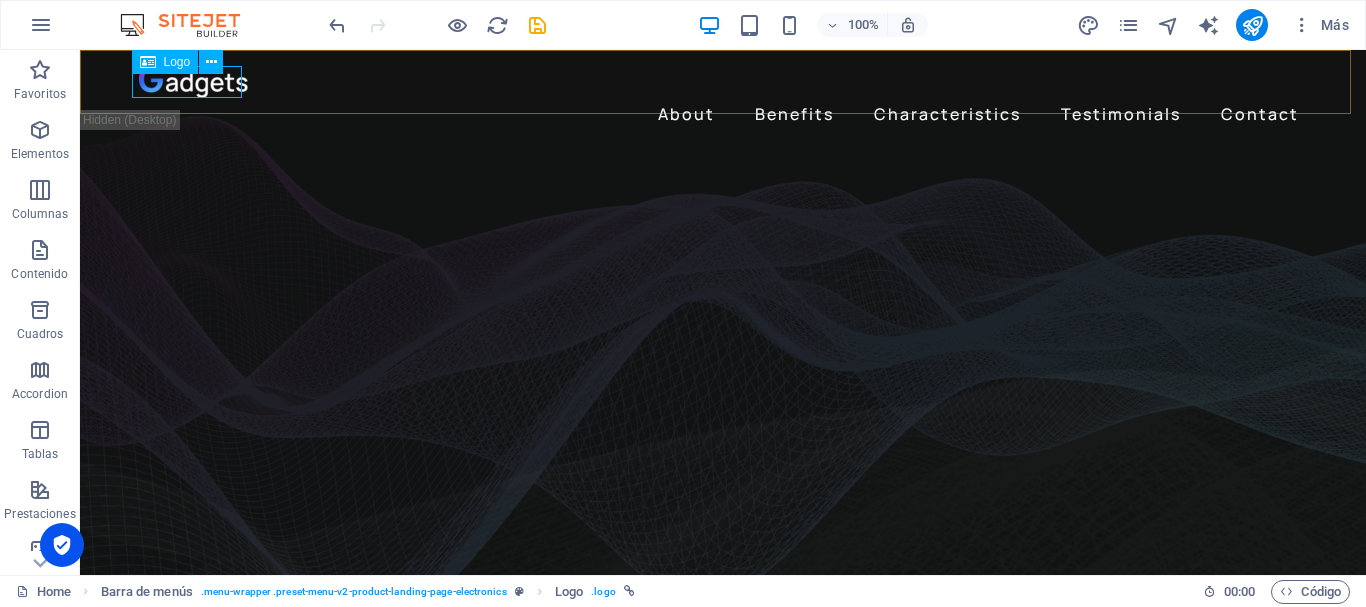 click on "Logo" at bounding box center (165, 62) 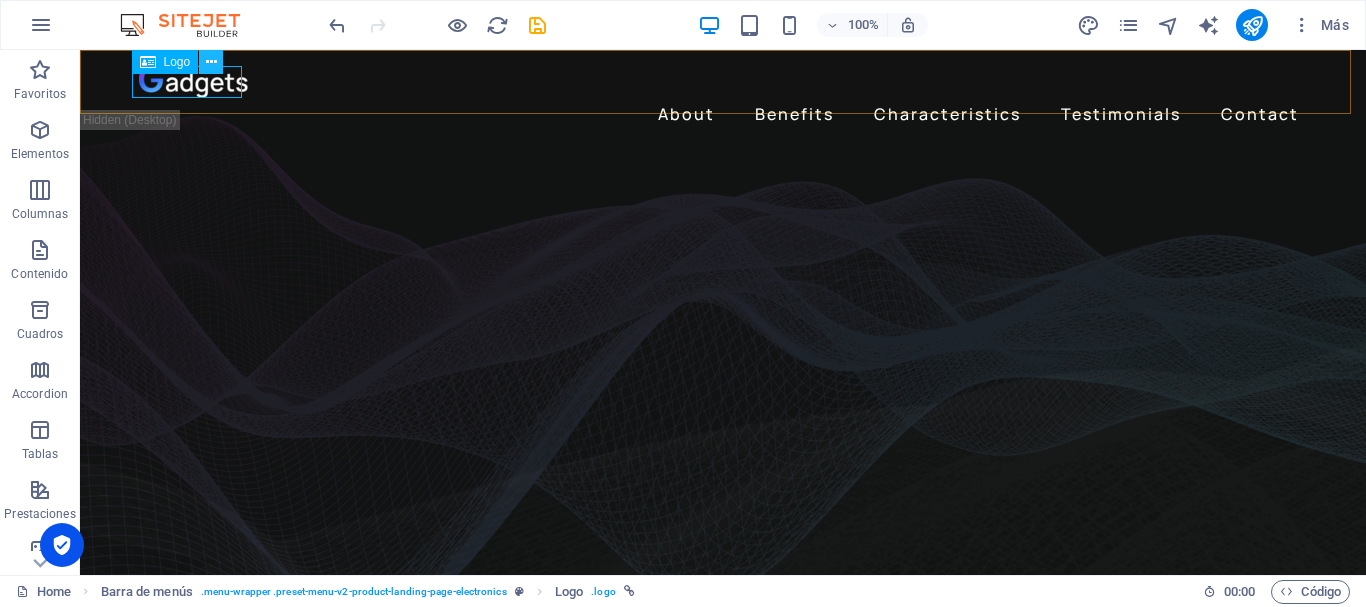 click at bounding box center (211, 62) 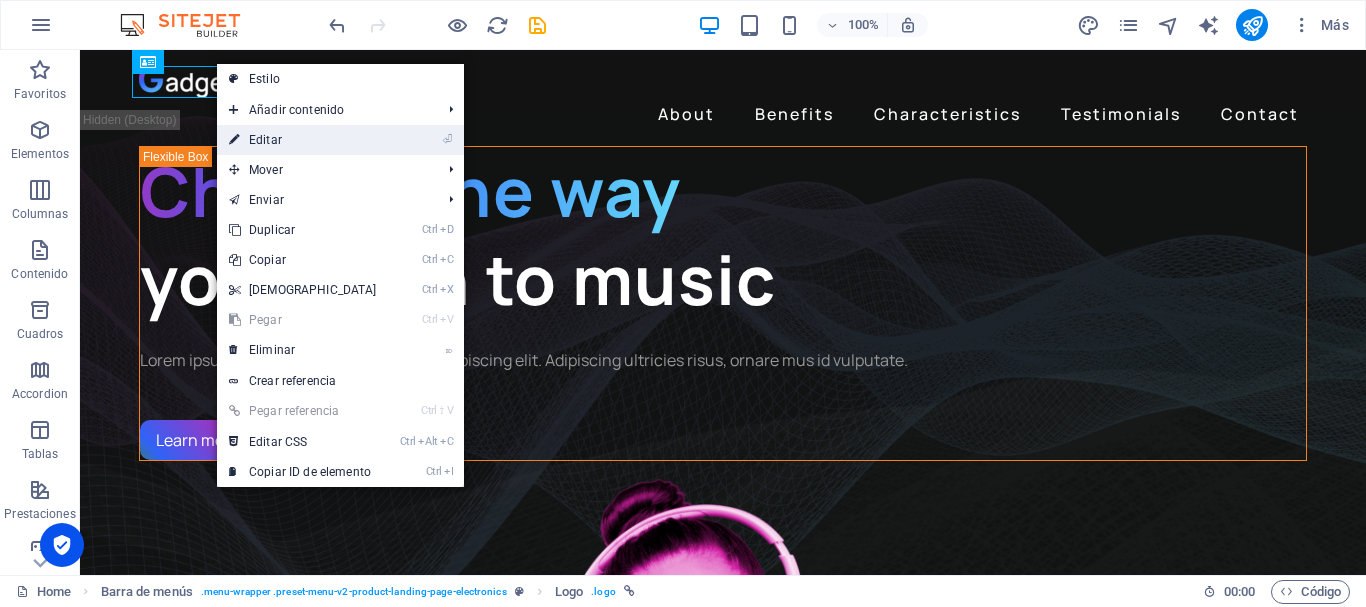 click on "⏎  Editar" at bounding box center [303, 140] 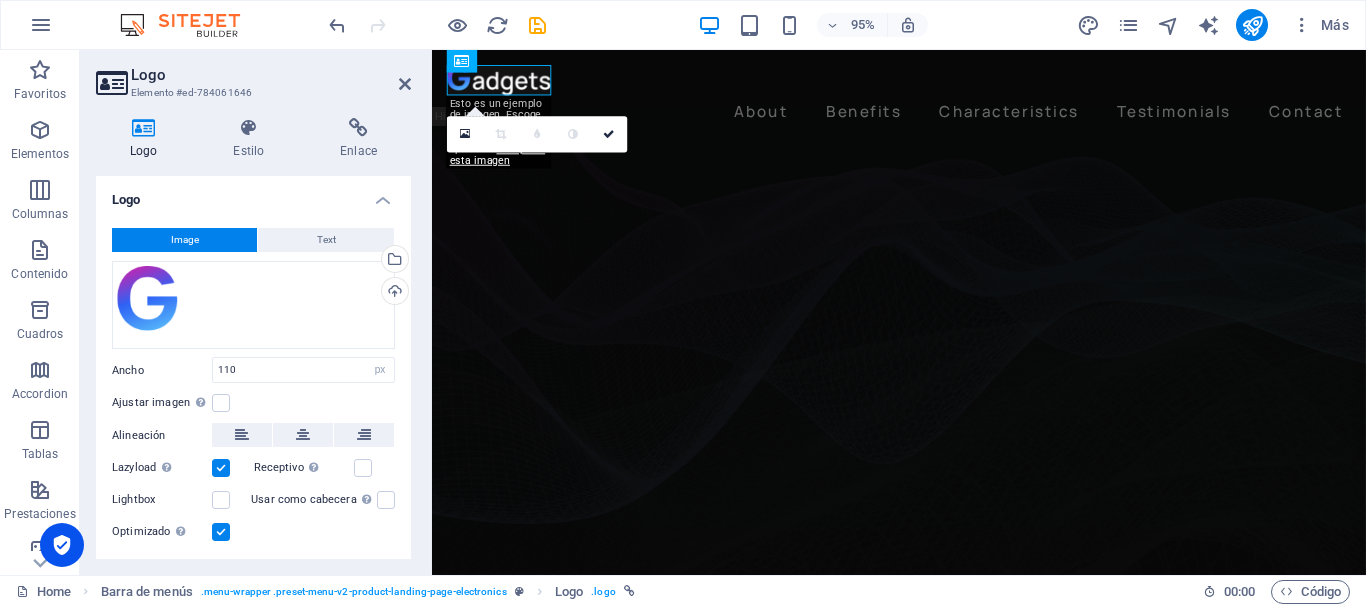 click at bounding box center [143, 128] 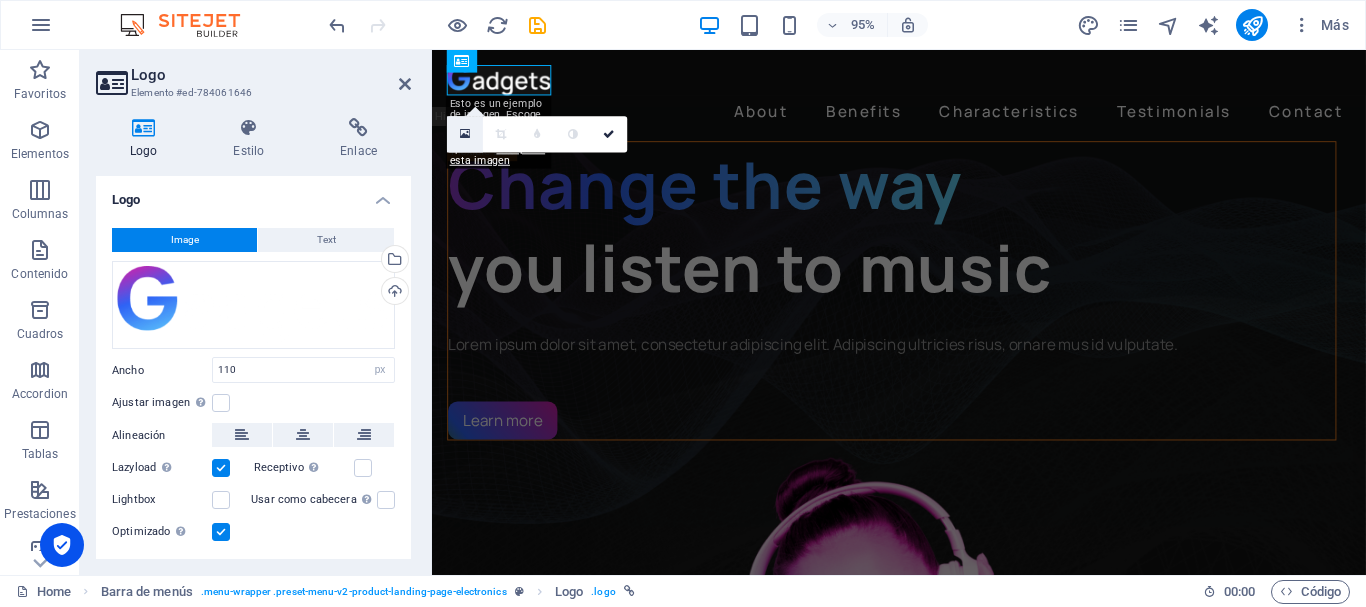 click at bounding box center (465, 134) 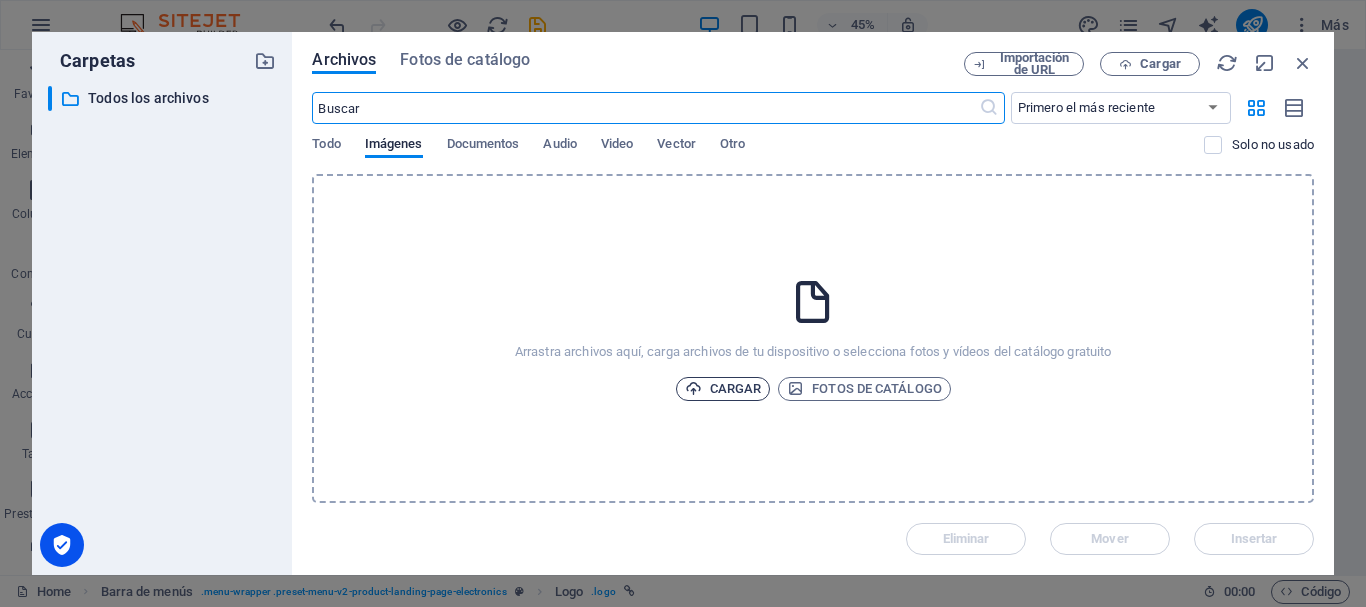 click on "Cargar" at bounding box center (723, 389) 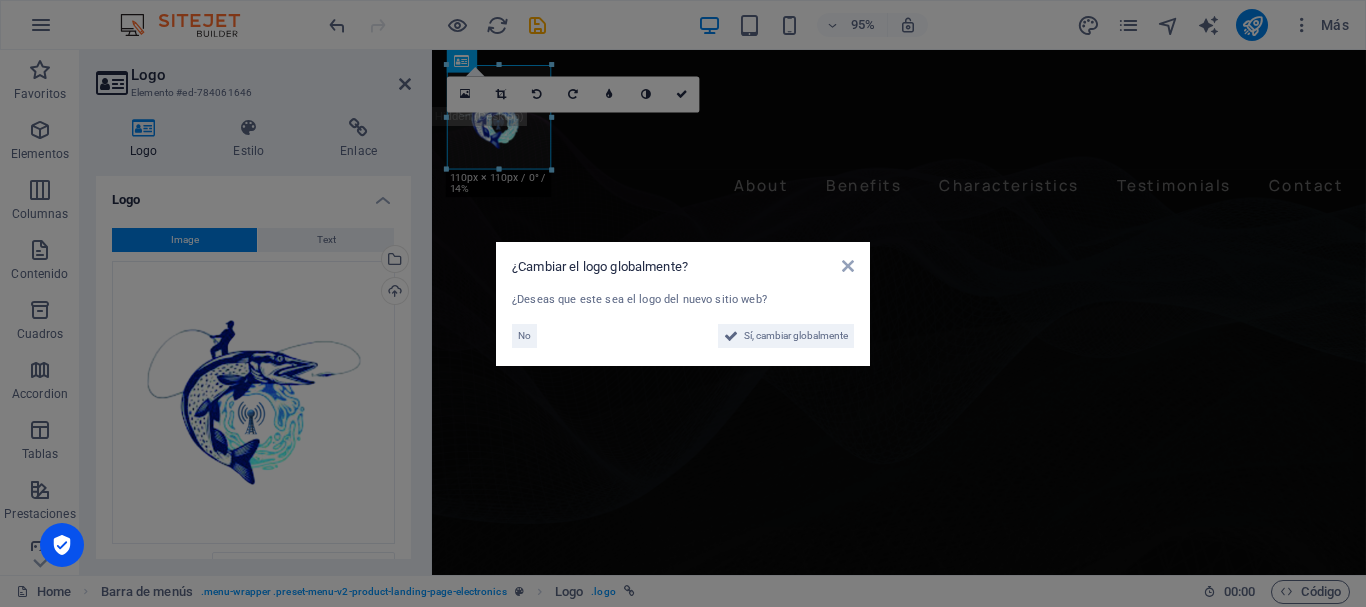 click on "¿Cambiar el logo globalmente? ¿Deseas que este sea el logo del nuevo sitio web? No Sí, cambiar globalmente" at bounding box center (683, 303) 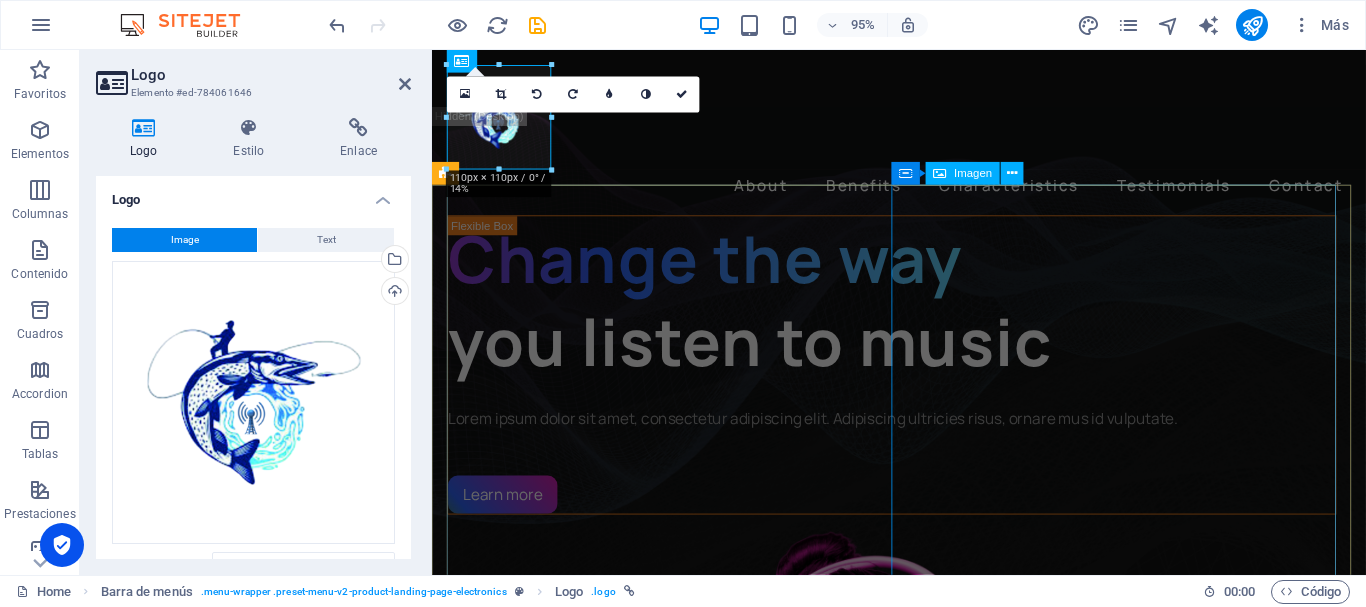 click at bounding box center (916, 875) 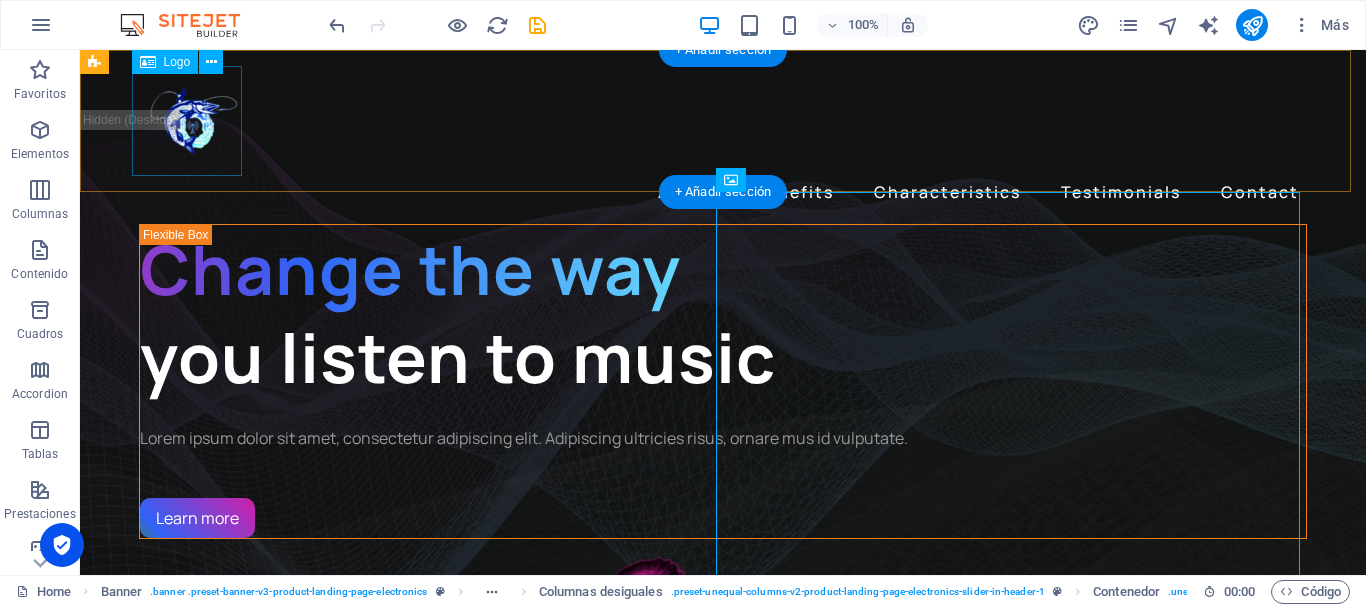 click at bounding box center [723, 121] 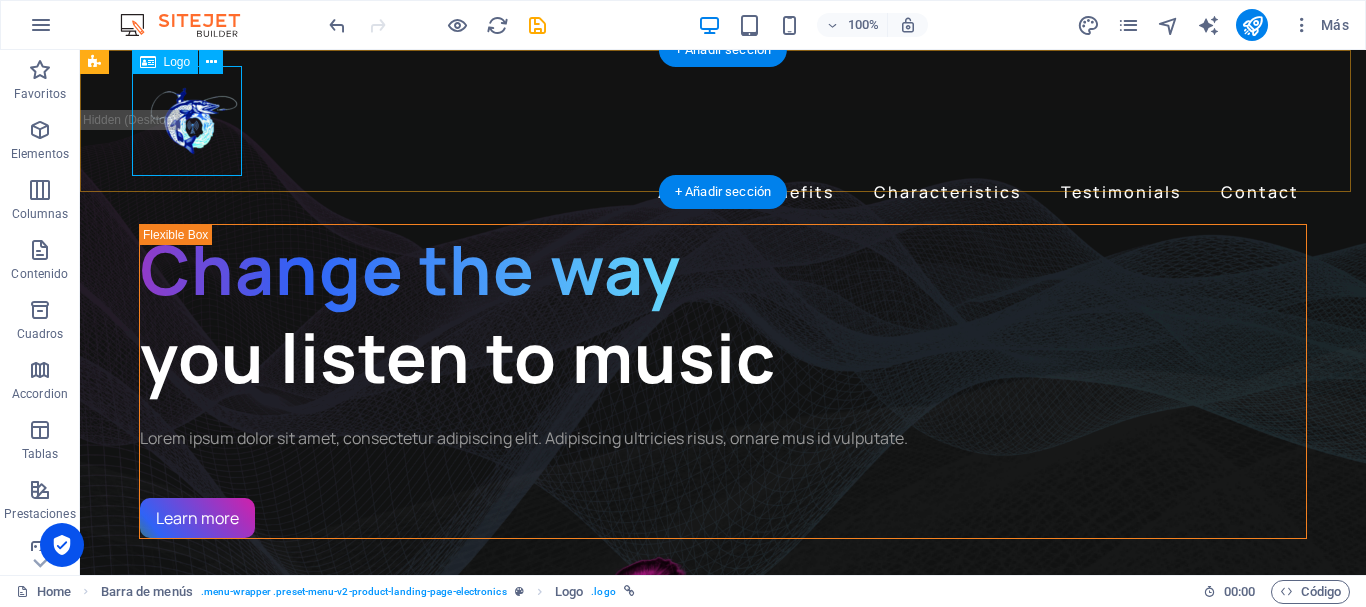 click at bounding box center [723, 121] 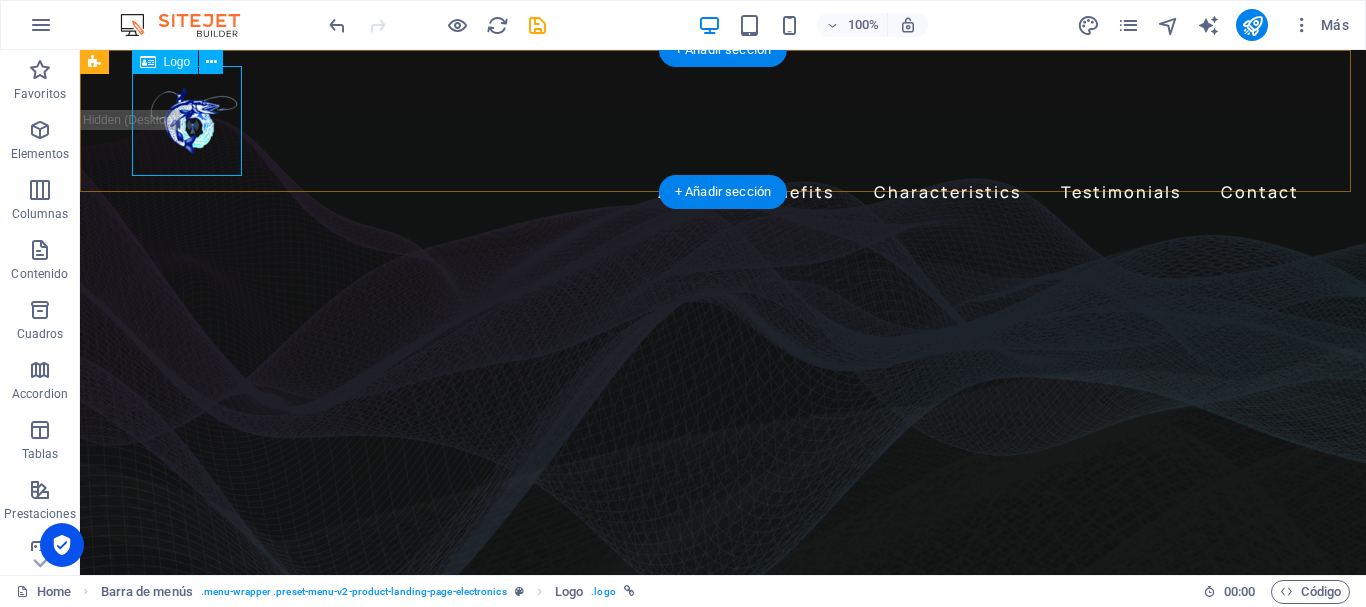 click at bounding box center (723, 121) 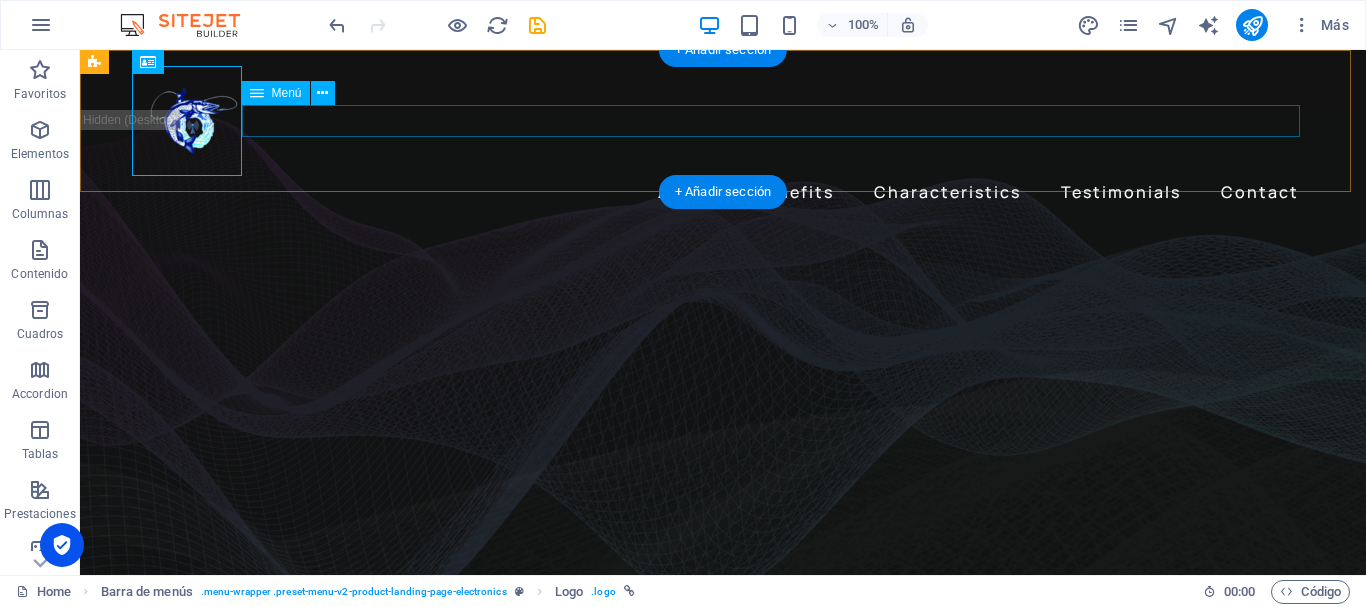 click on "About Benefits Characteristics Testimonials Contact" at bounding box center (723, 192) 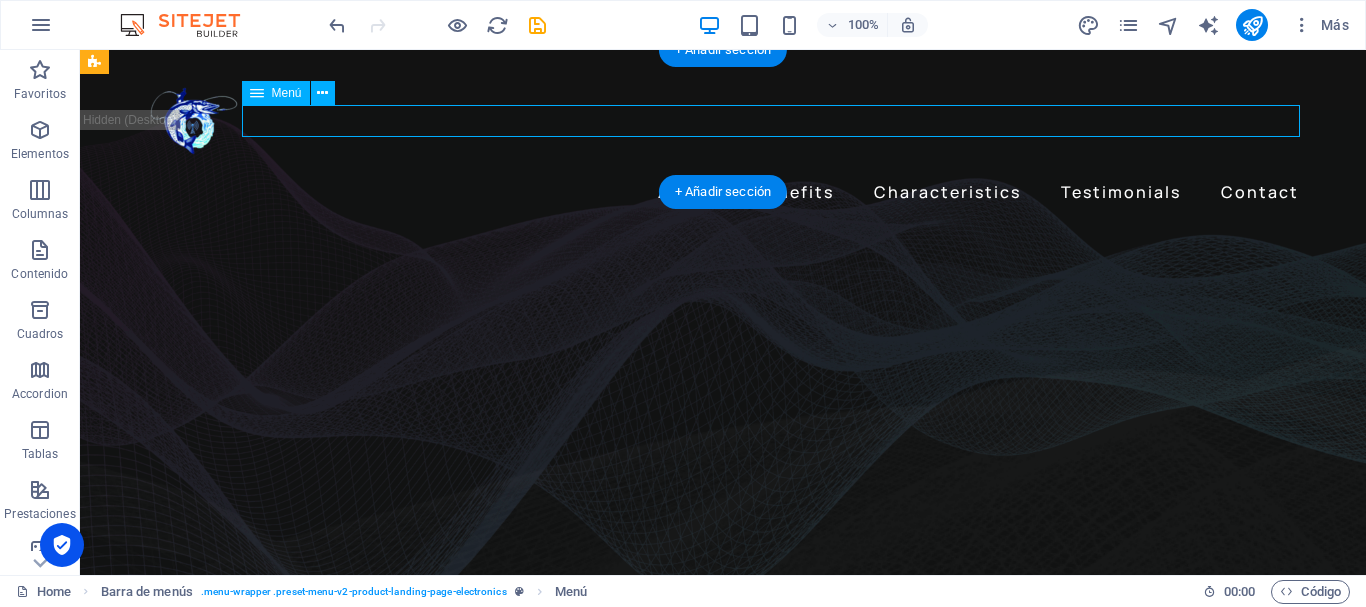 click on "About Benefits Characteristics Testimonials Contact" at bounding box center (723, 192) 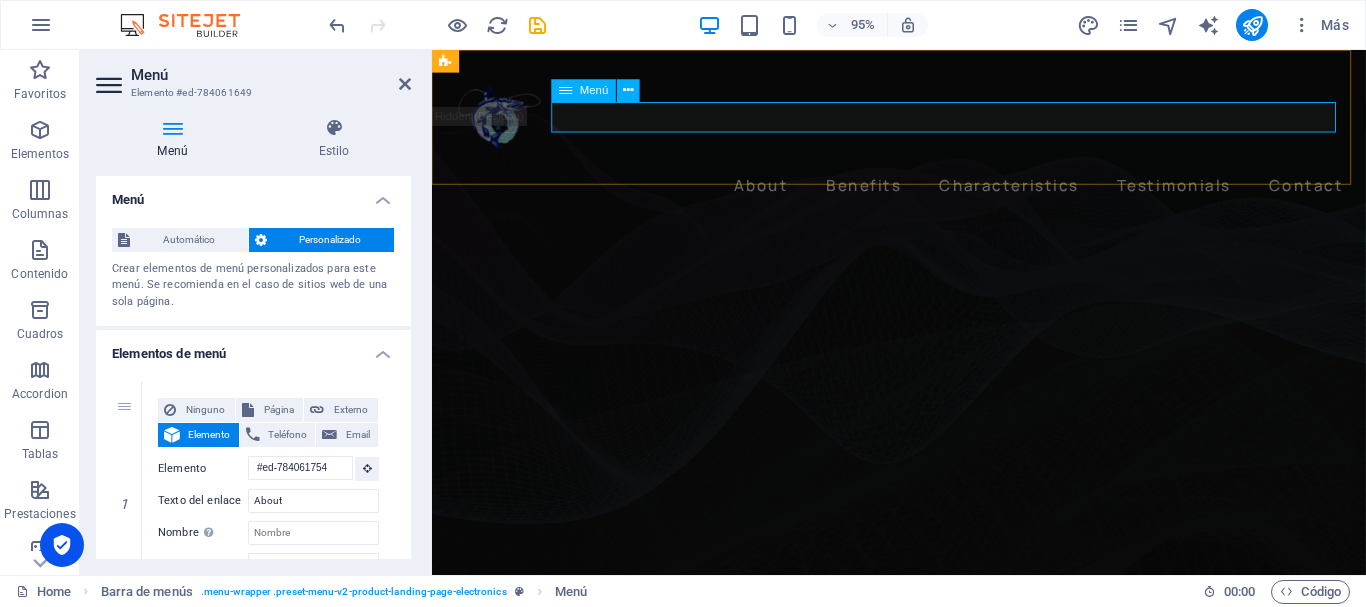 click on "About Benefits Characteristics Testimonials Contact" at bounding box center (923, 192) 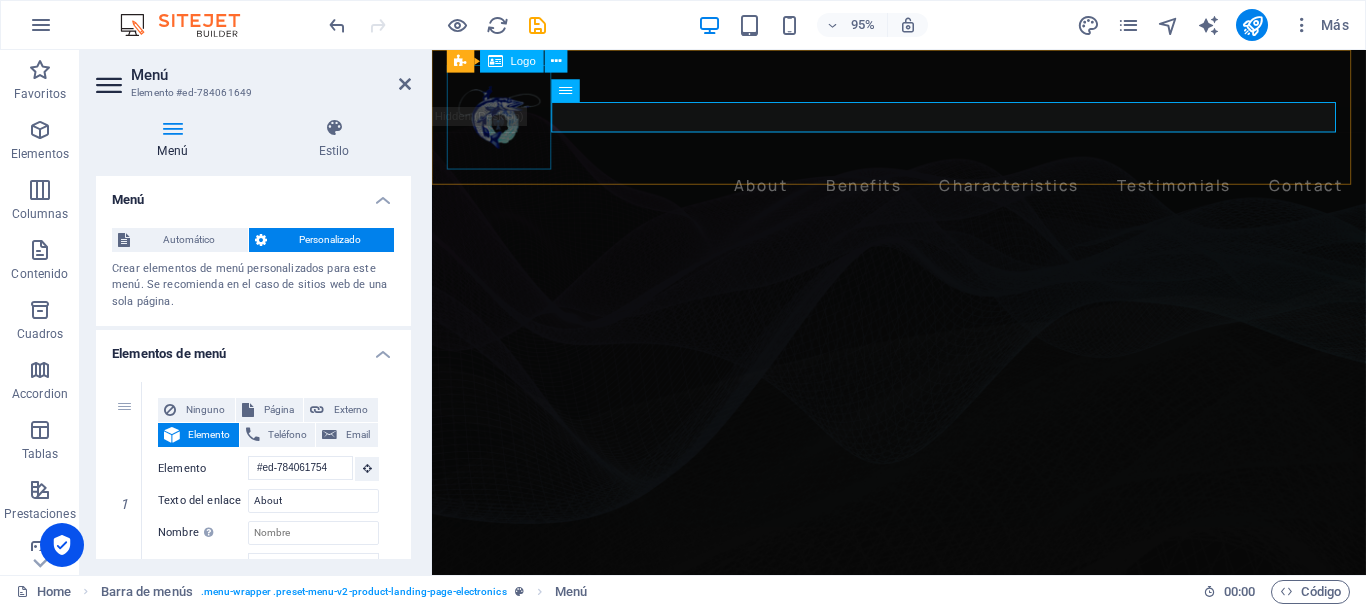 click at bounding box center (923, 121) 